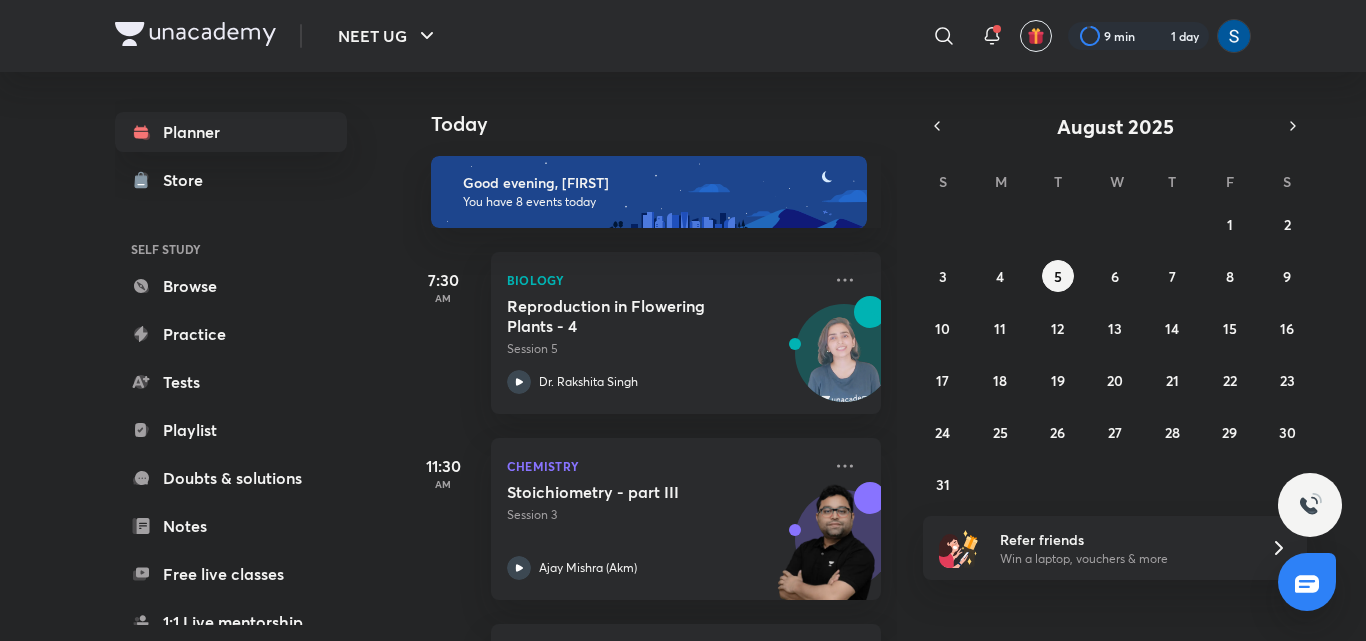 scroll, scrollTop: 0, scrollLeft: 0, axis: both 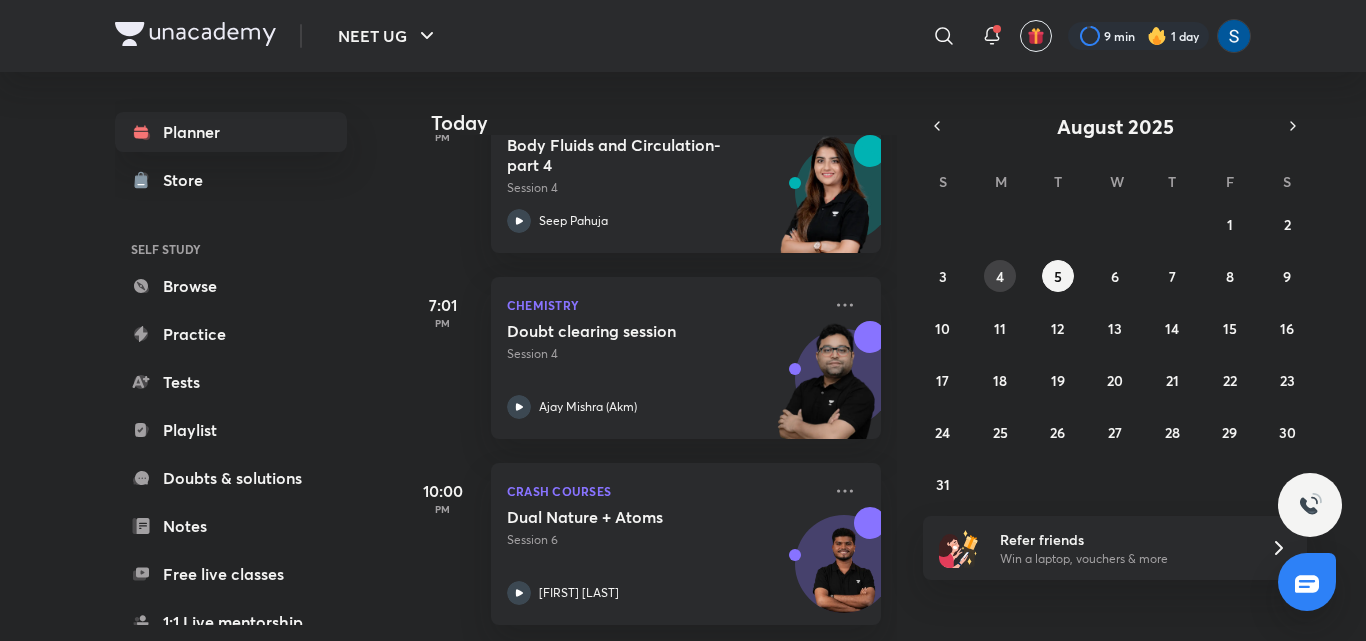 click on "4" at bounding box center [1000, 276] 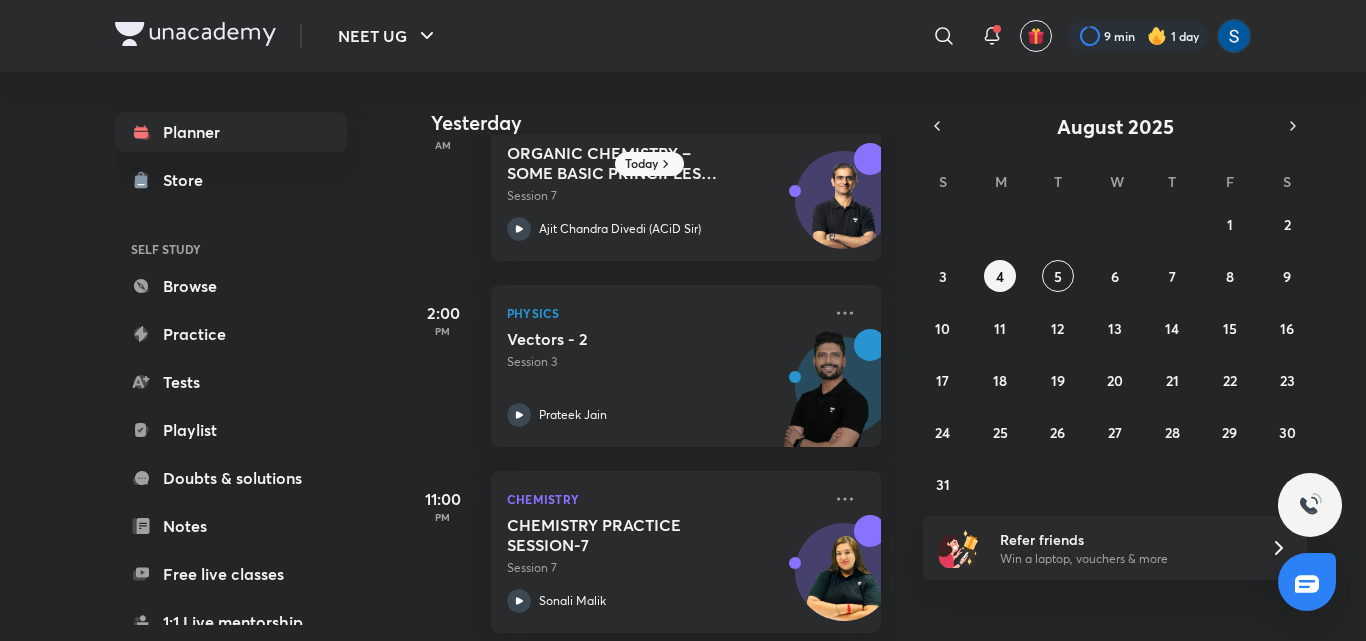 scroll, scrollTop: 270, scrollLeft: 0, axis: vertical 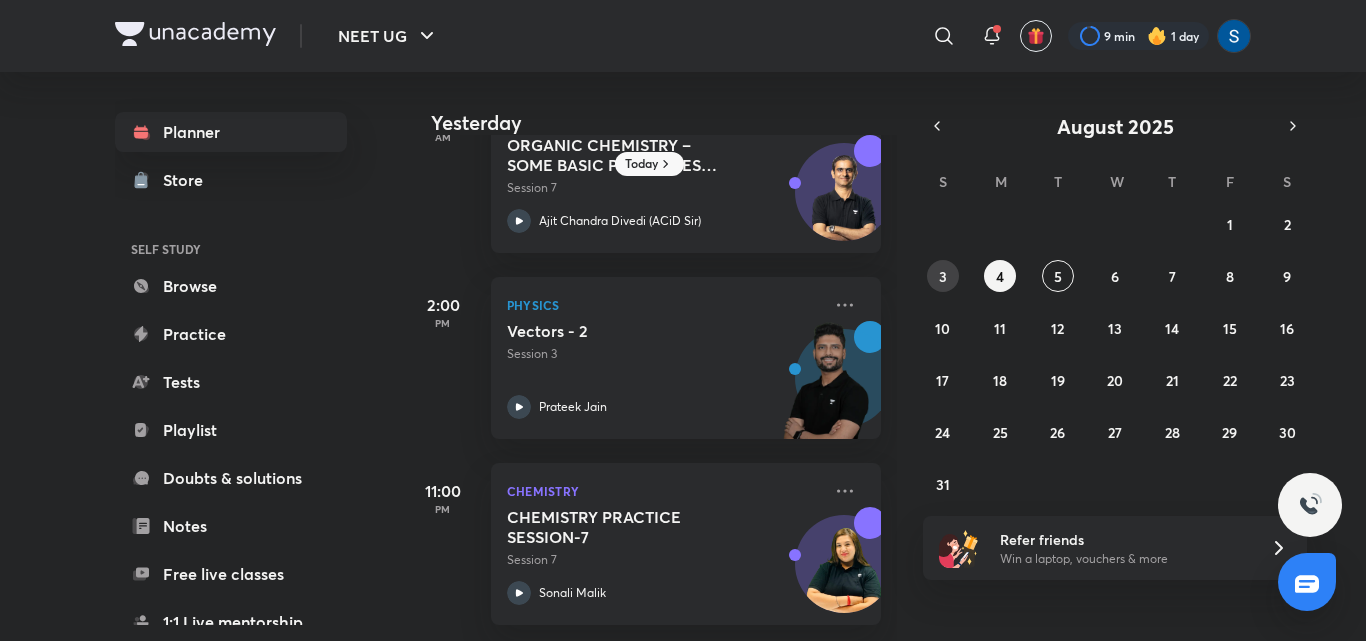 click on "3" at bounding box center [943, 276] 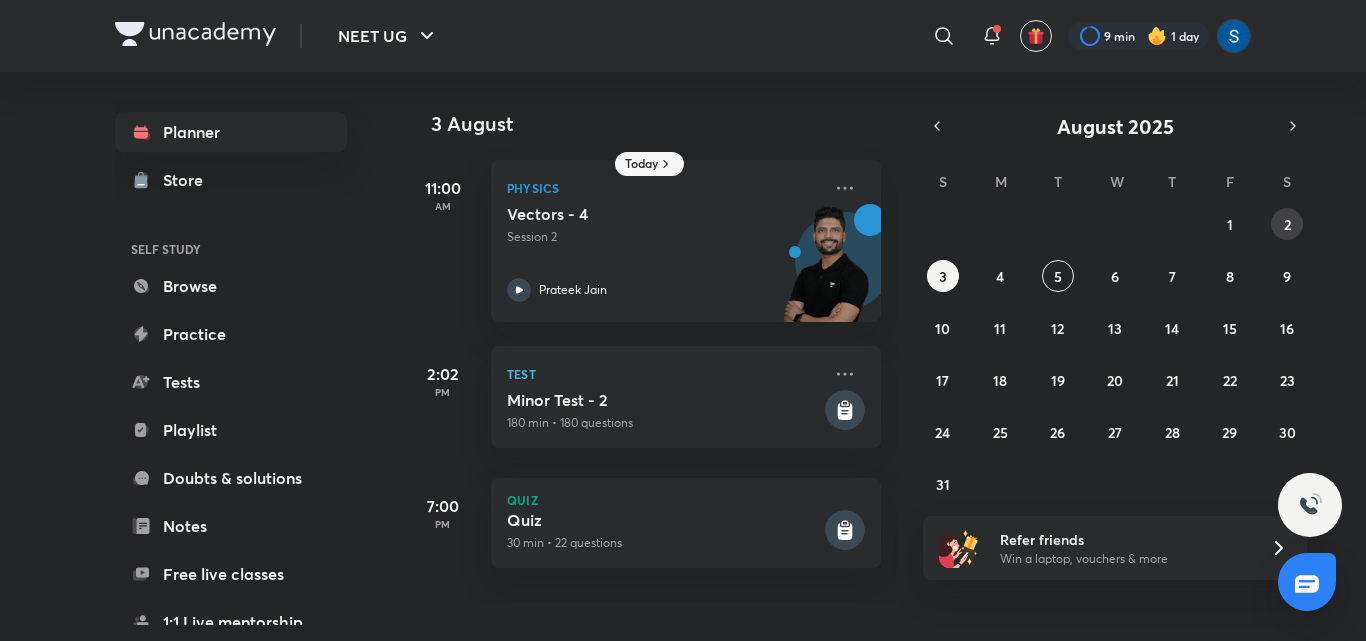 click on "2" at bounding box center [1287, 224] 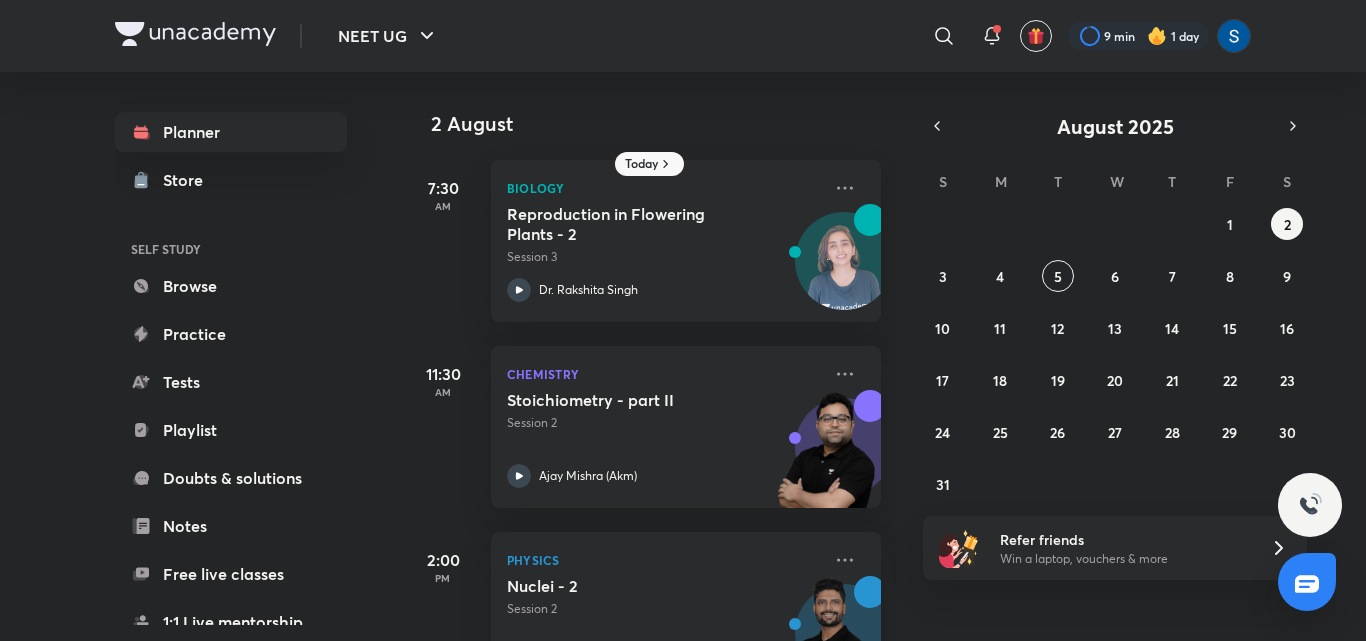 scroll, scrollTop: 456, scrollLeft: 0, axis: vertical 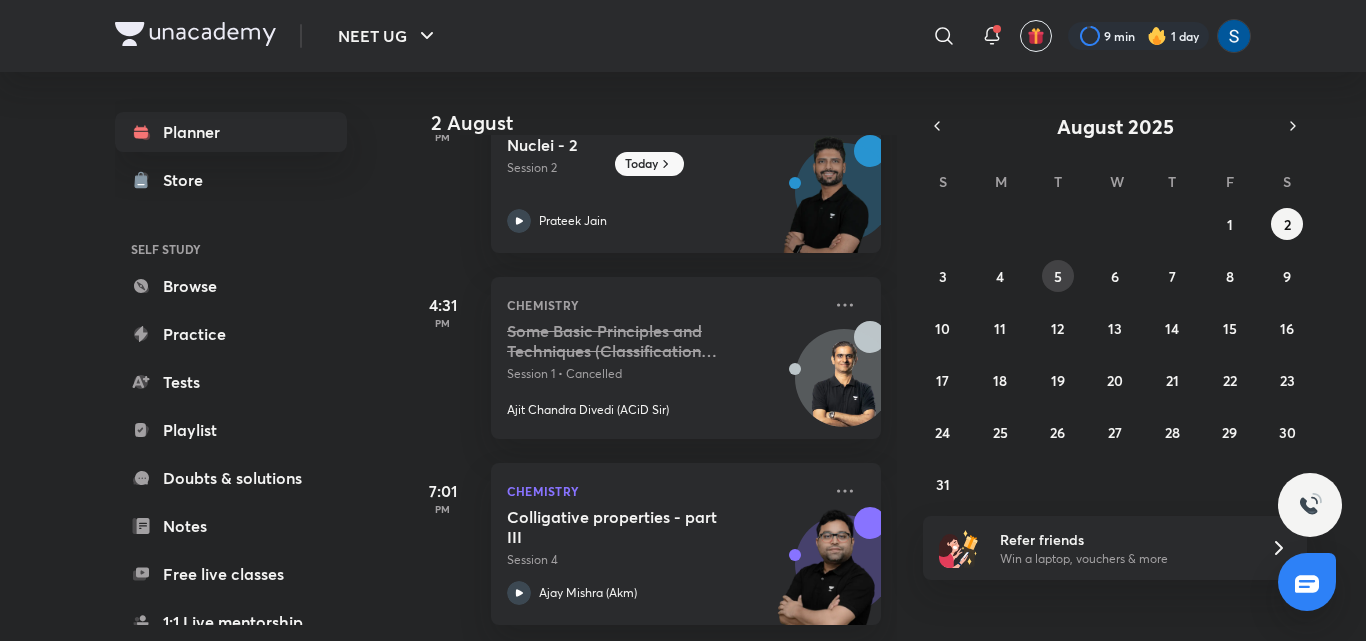 click on "5" at bounding box center [1058, 276] 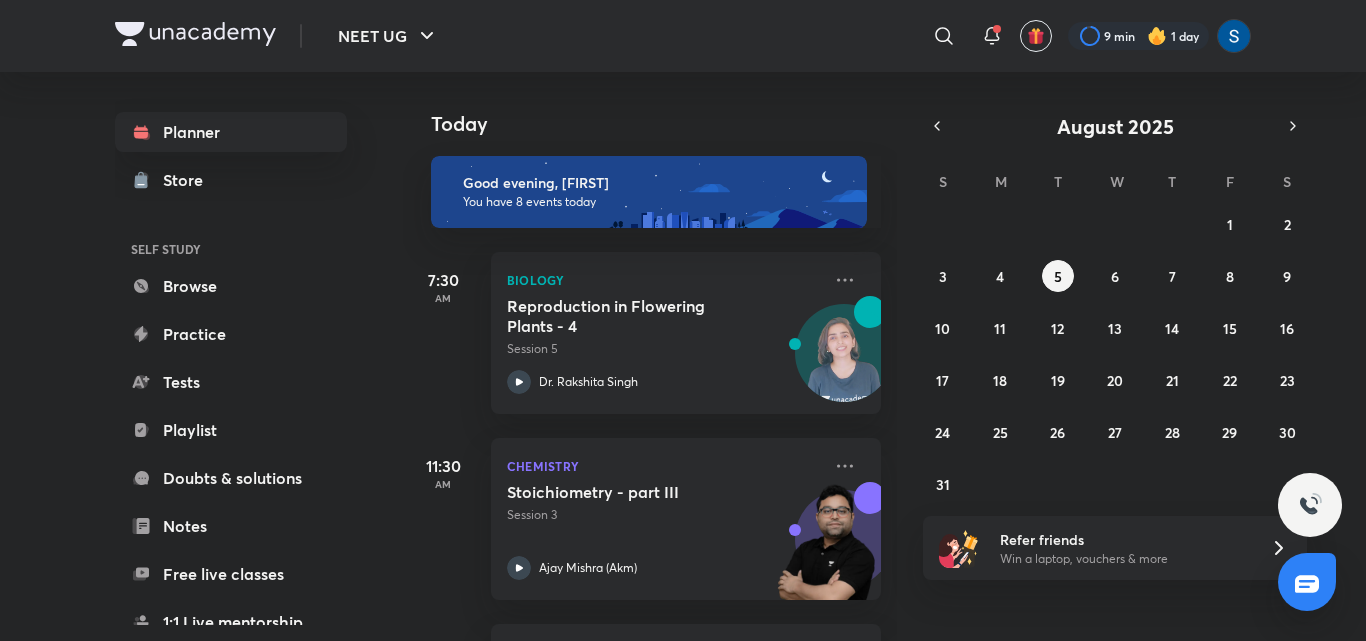 scroll, scrollTop: 485, scrollLeft: 0, axis: vertical 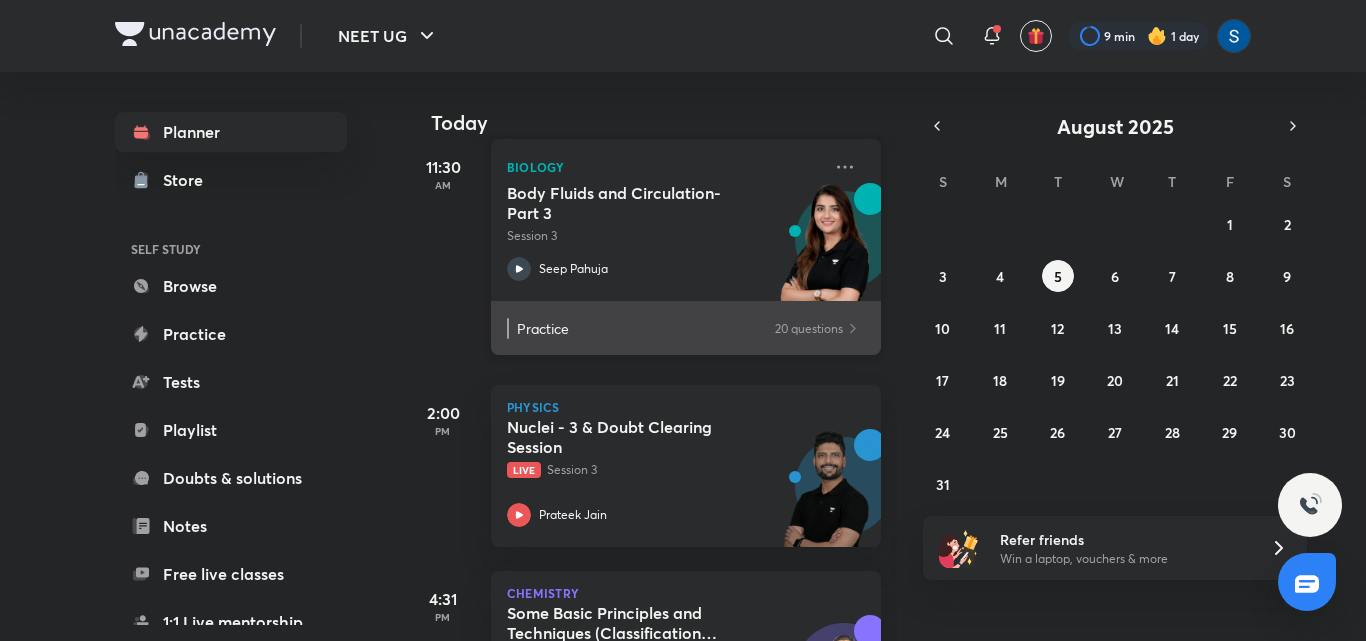 click on "20 questions" at bounding box center [809, 328] 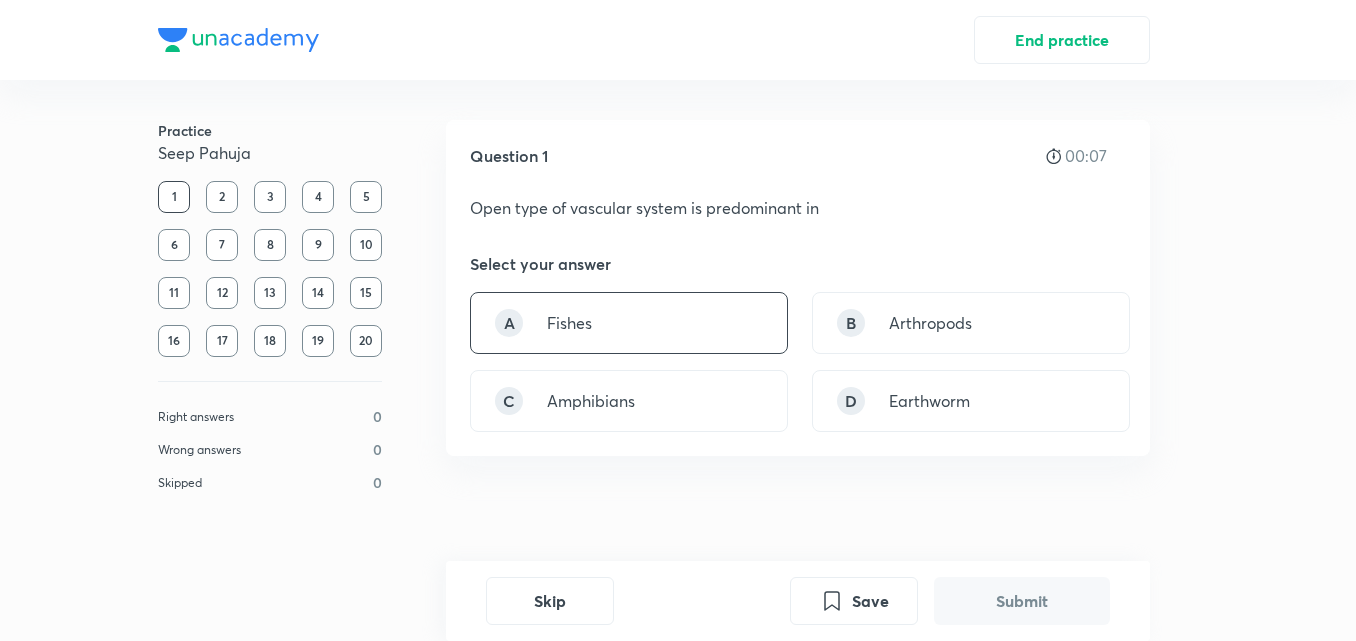 click on "A Fishes" at bounding box center (629, 323) 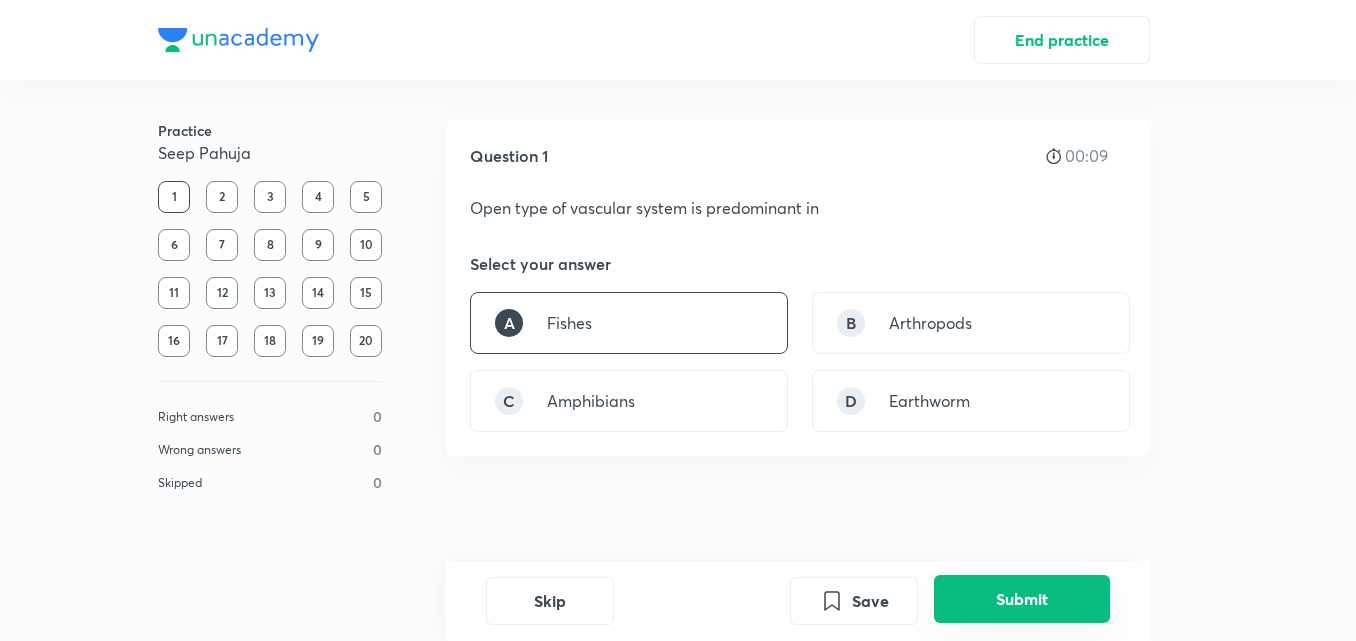 click on "Submit" at bounding box center [1022, 599] 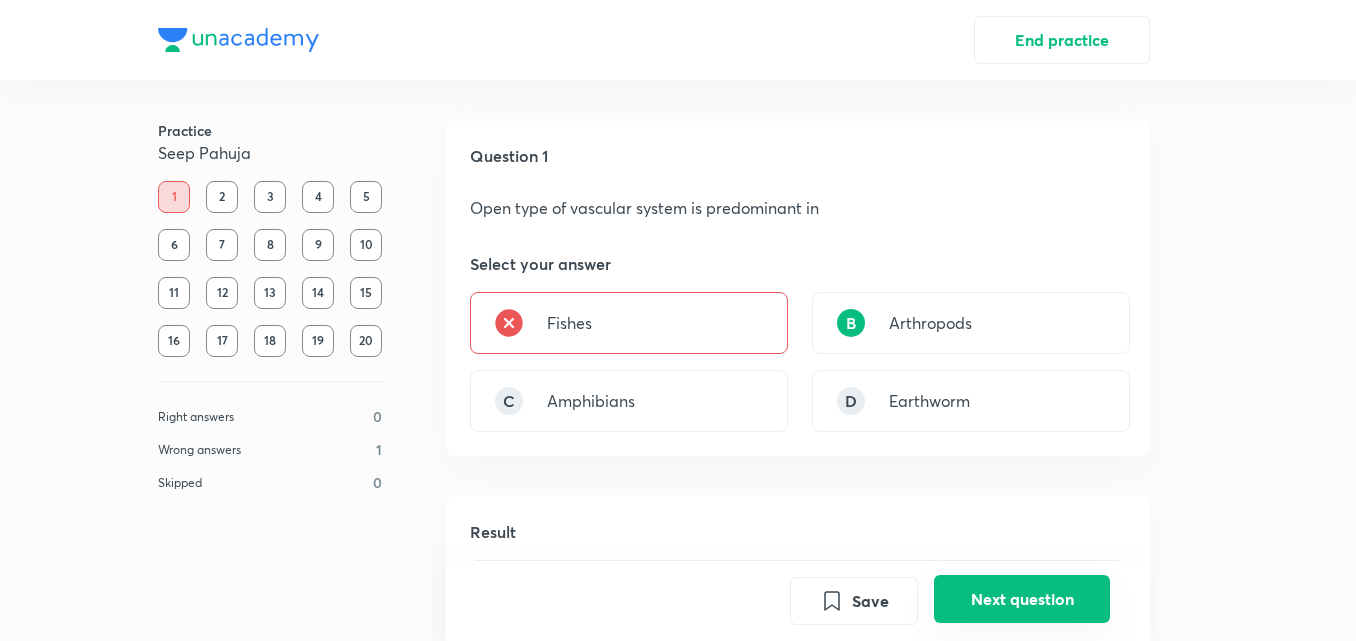 scroll, scrollTop: 448, scrollLeft: 0, axis: vertical 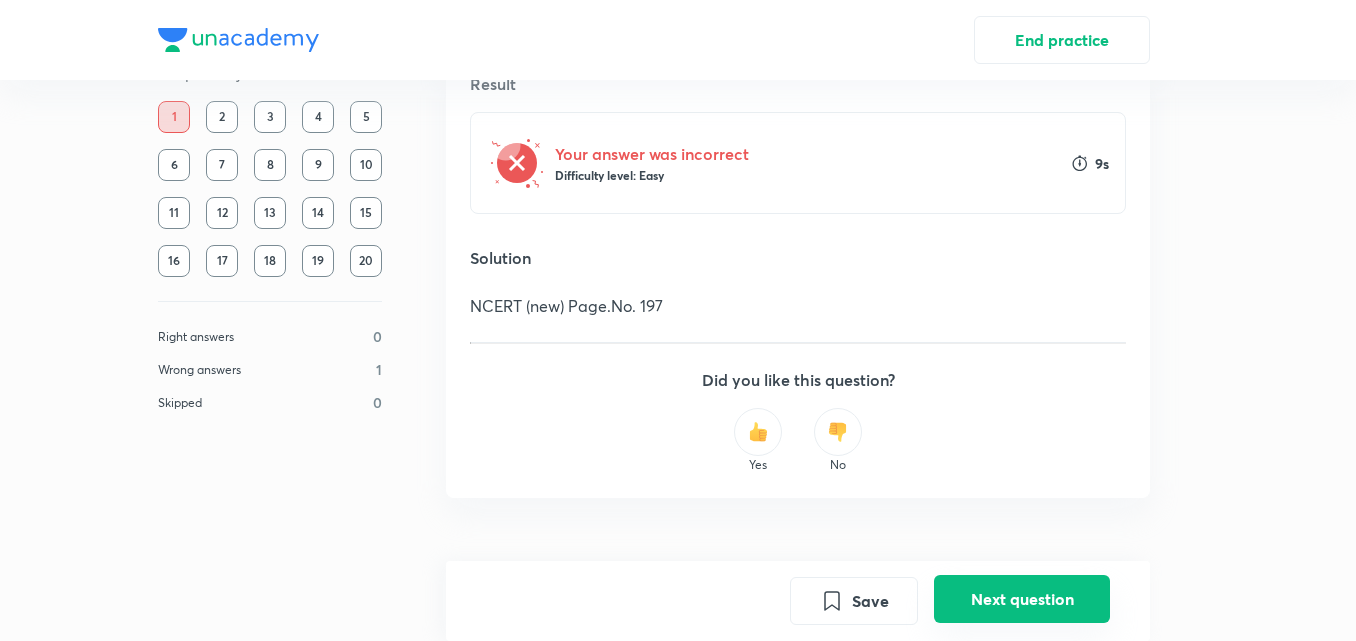 click on "Next question" at bounding box center (1022, 599) 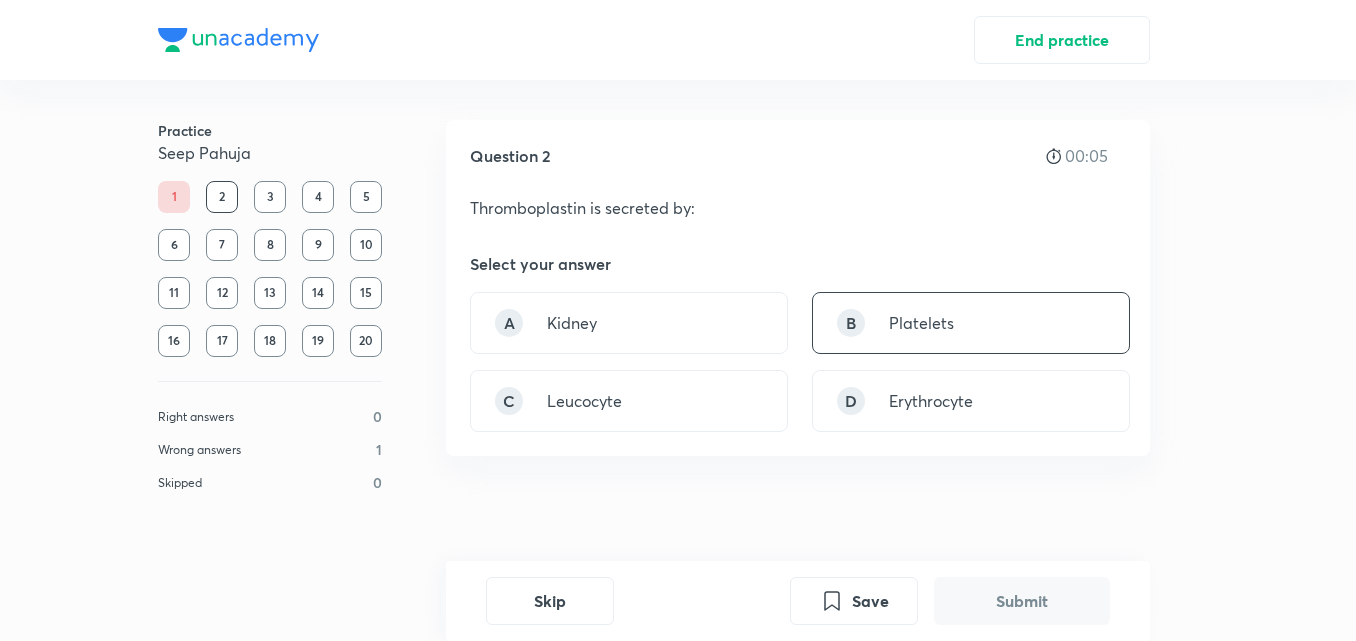 click on "B Platelets" at bounding box center [971, 323] 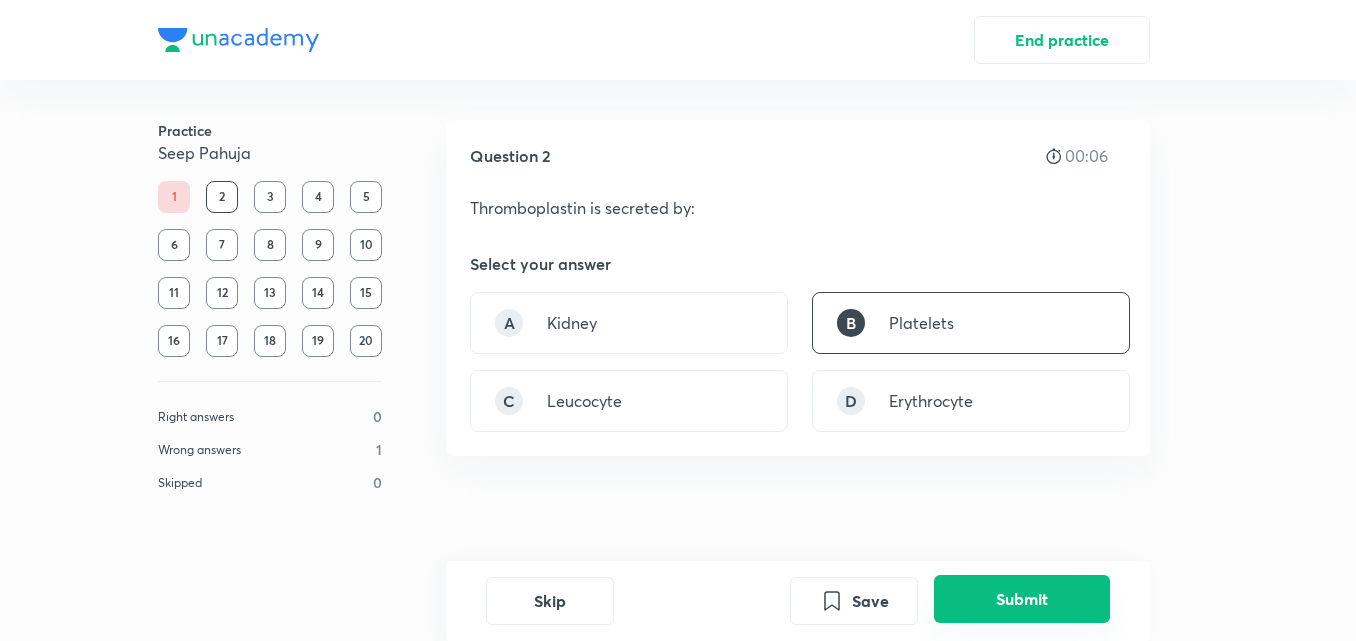click on "Submit" at bounding box center (1022, 599) 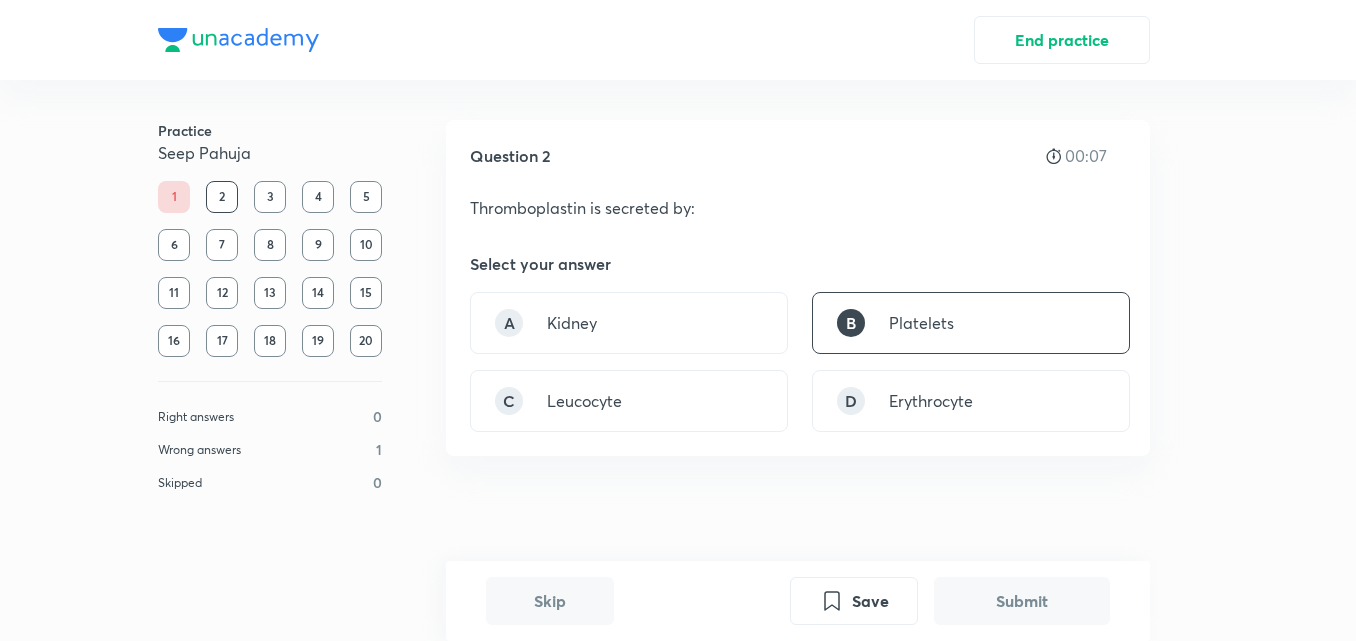 scroll, scrollTop: 472, scrollLeft: 0, axis: vertical 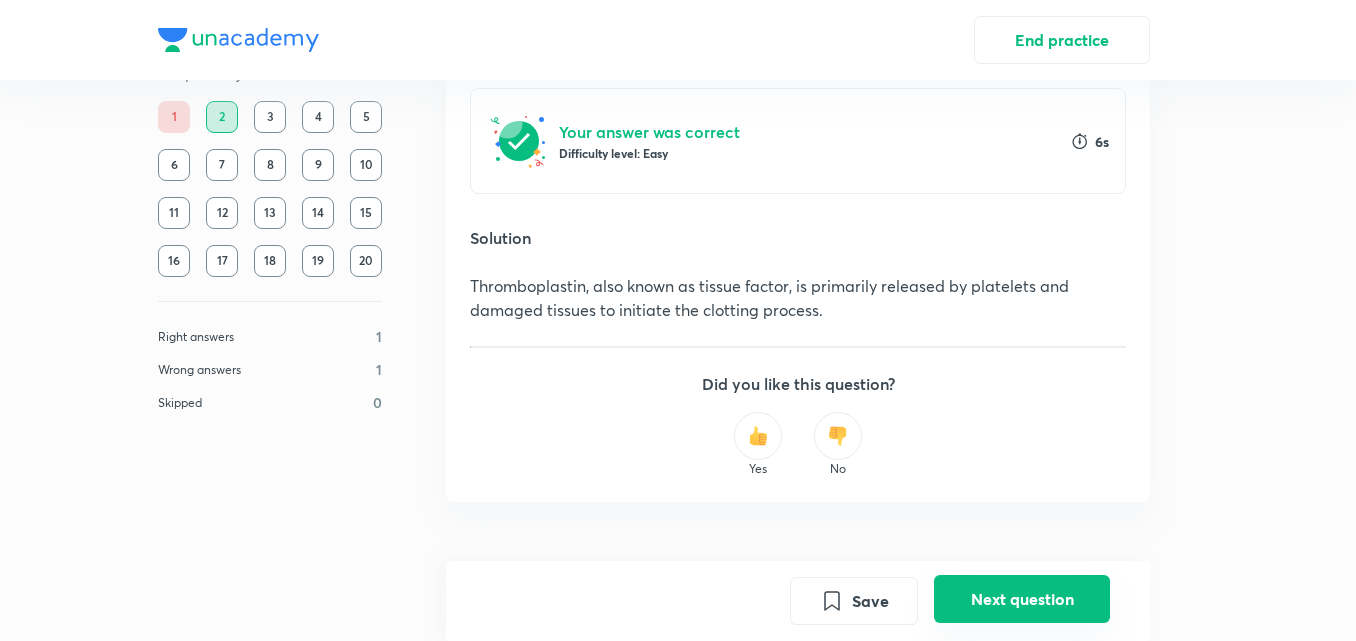 click on "Next question" at bounding box center (1022, 599) 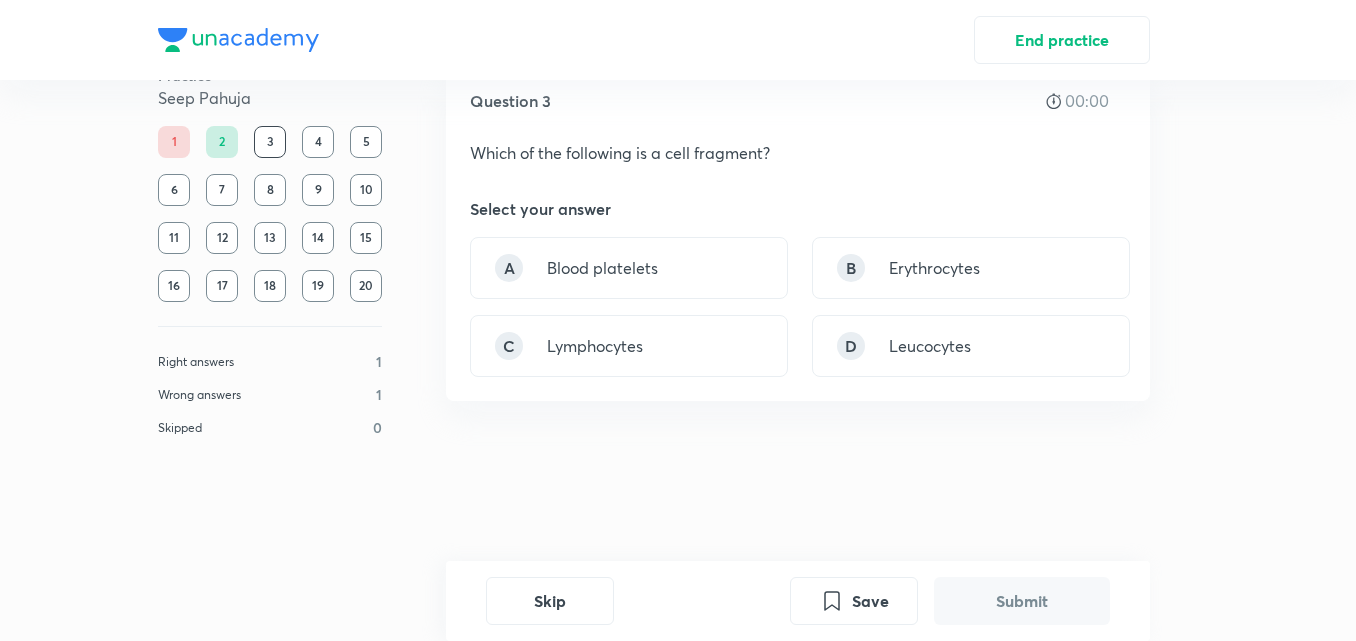 scroll, scrollTop: 0, scrollLeft: 0, axis: both 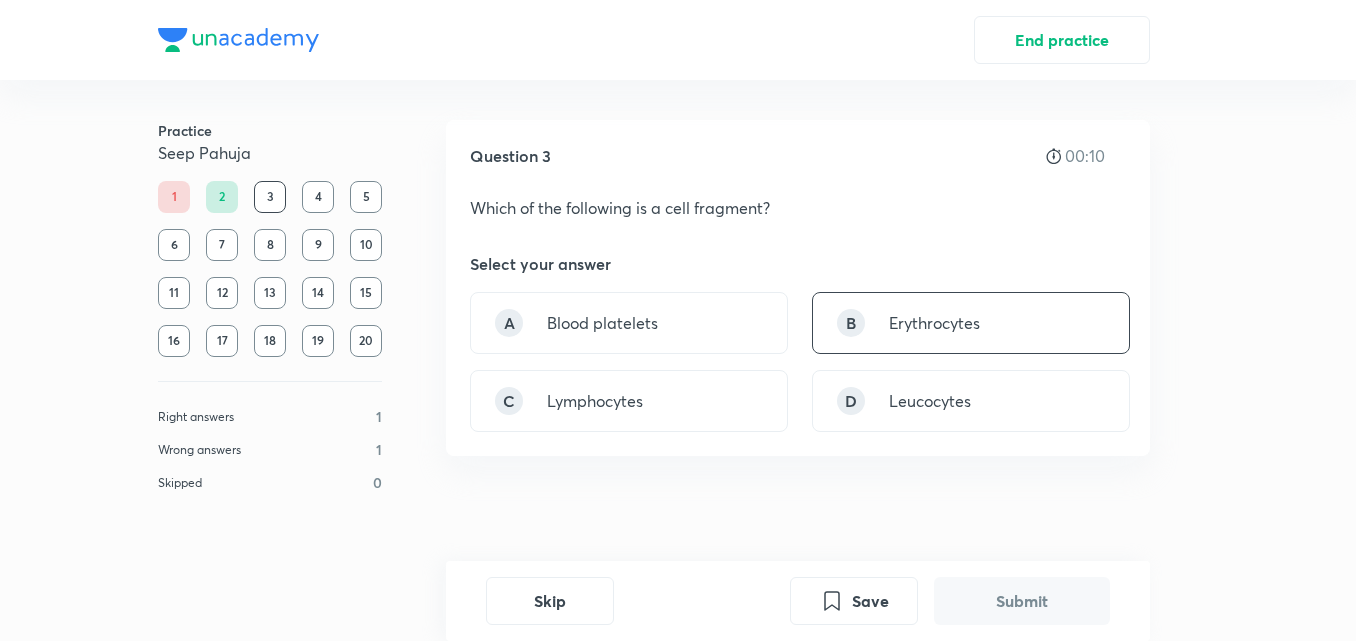 click on "B Erythrocytes" at bounding box center (971, 323) 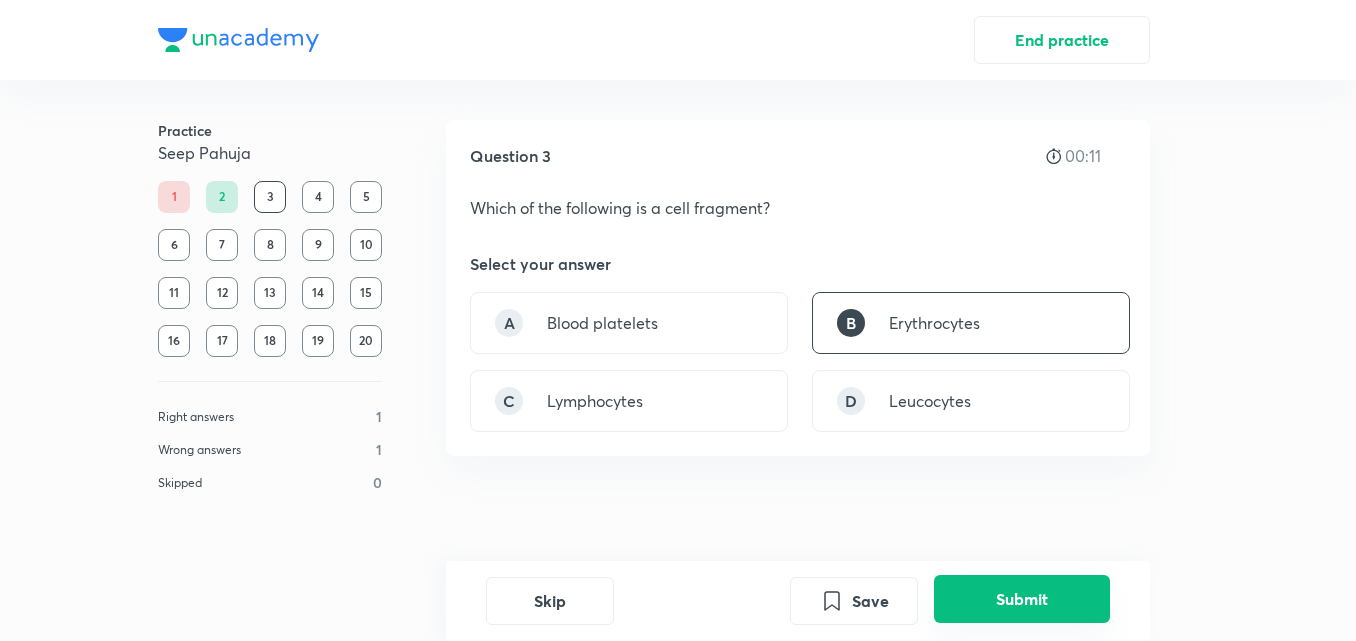 click on "Submit" at bounding box center [1022, 599] 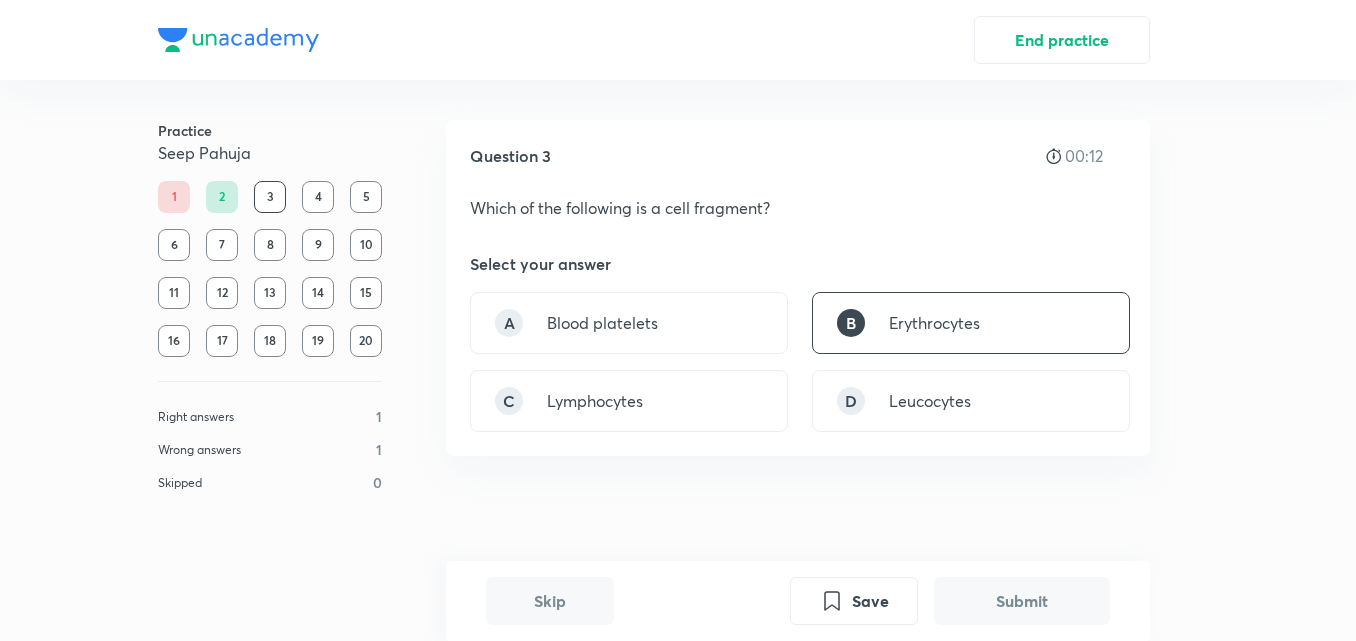 scroll, scrollTop: 448, scrollLeft: 0, axis: vertical 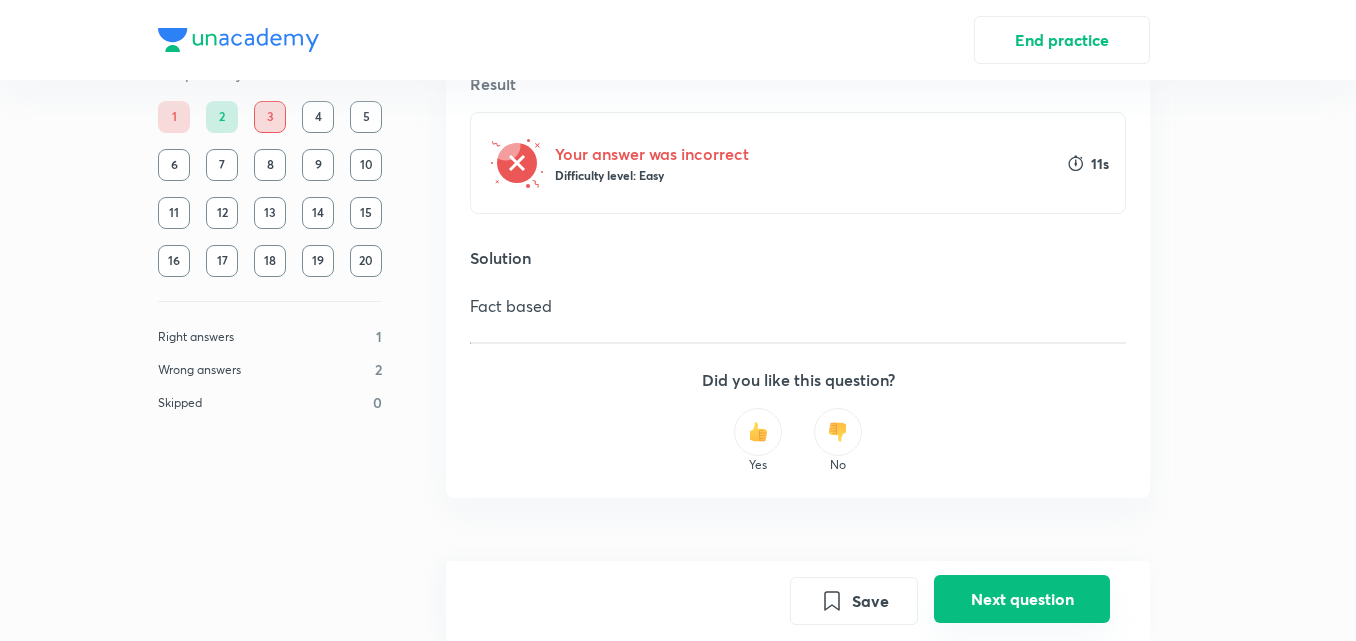 click on "Next question" at bounding box center [1022, 599] 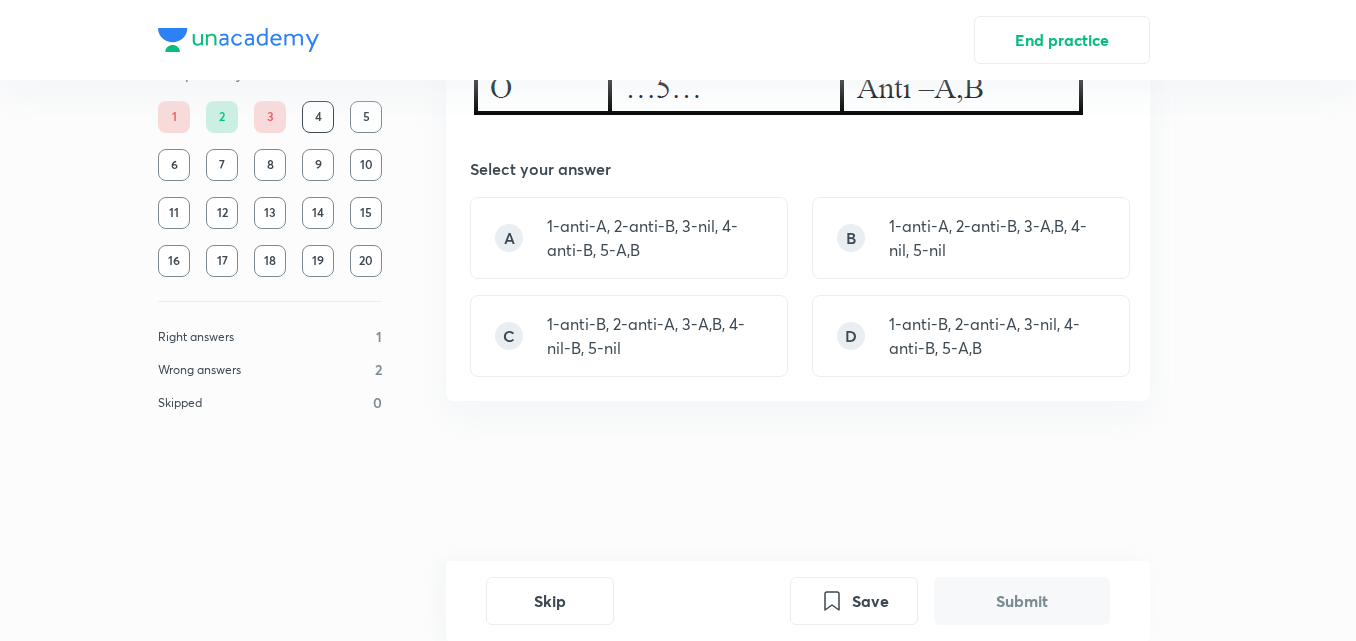 scroll, scrollTop: 0, scrollLeft: 0, axis: both 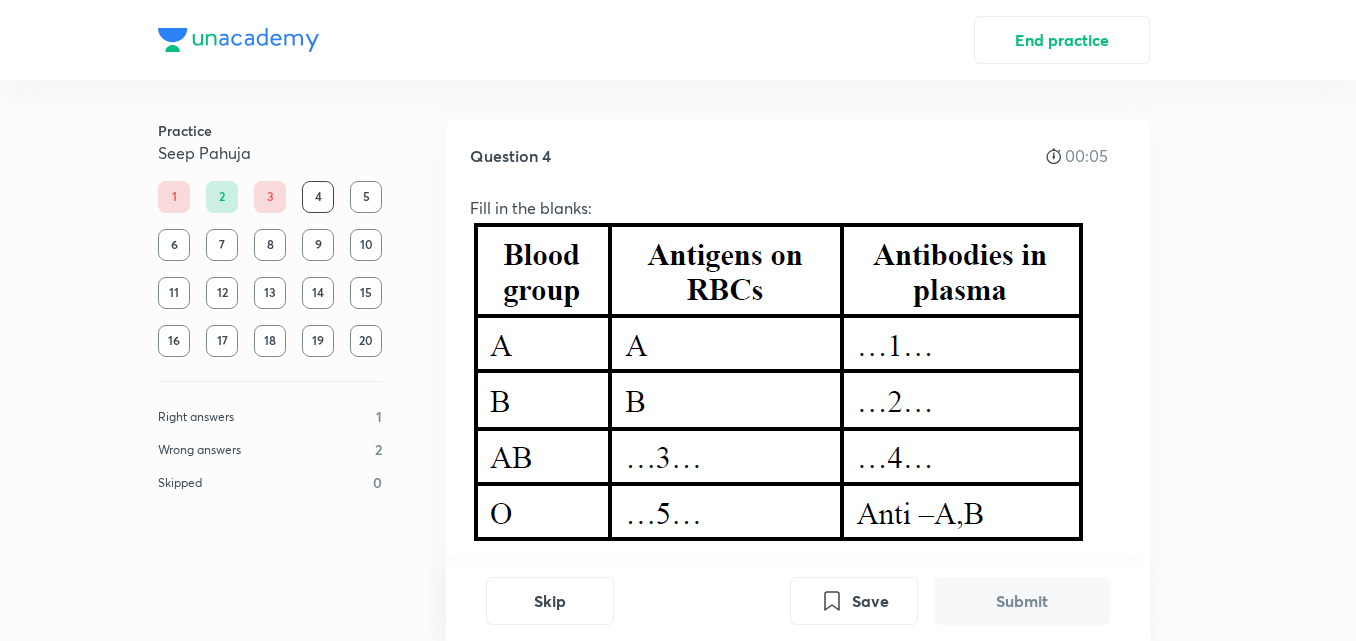 click on "Fill in the blanks:" at bounding box center [798, 208] 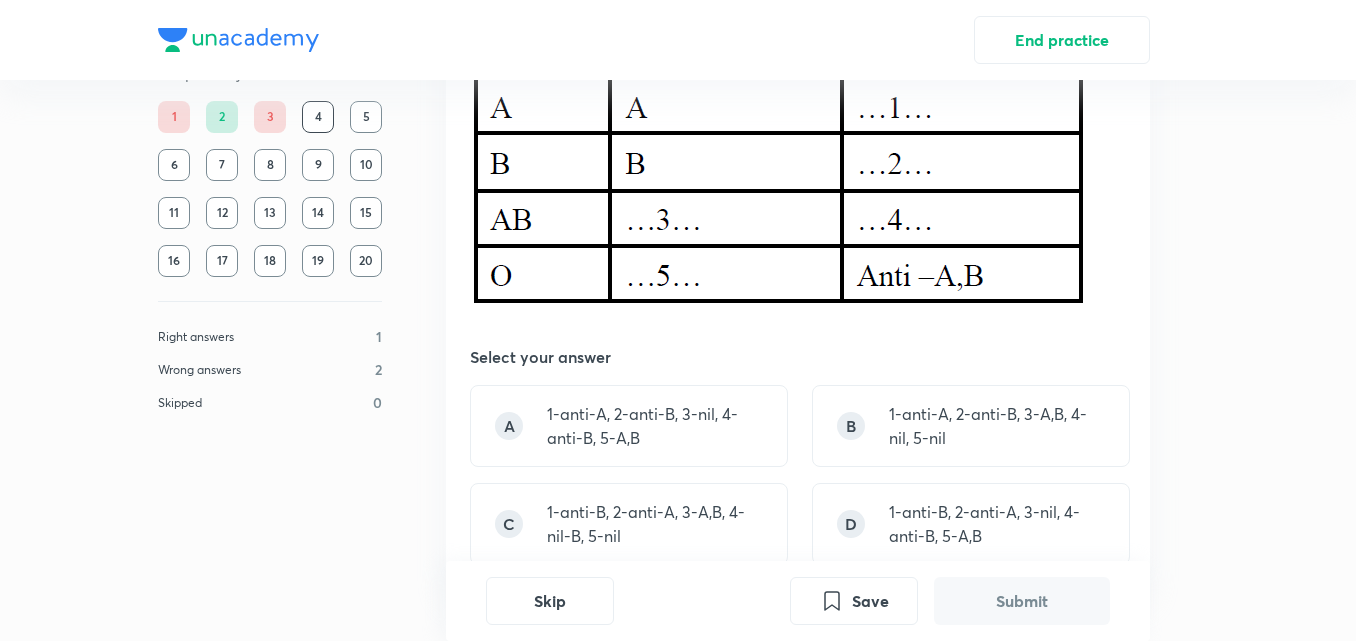 scroll, scrollTop: 240, scrollLeft: 0, axis: vertical 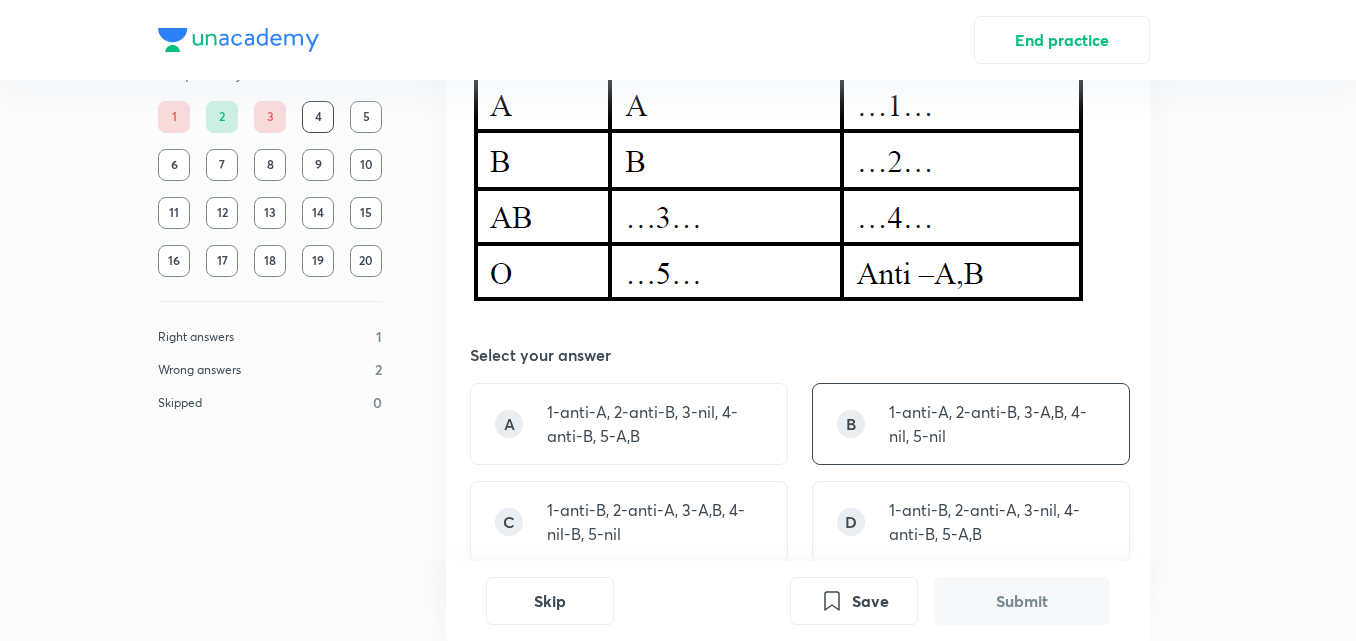 click on "1-anti-A, 2-anti-B, 3-A,B, 4-nil, 5-nil" at bounding box center [997, 424] 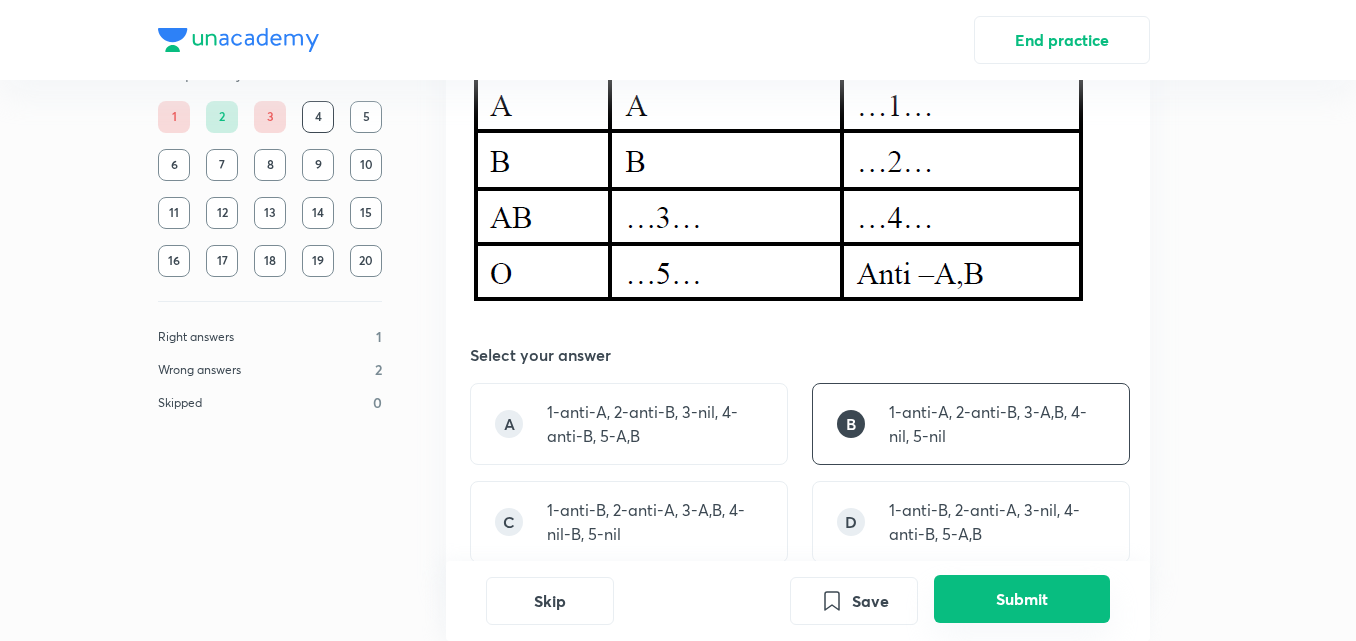 click on "Submit" at bounding box center [1022, 599] 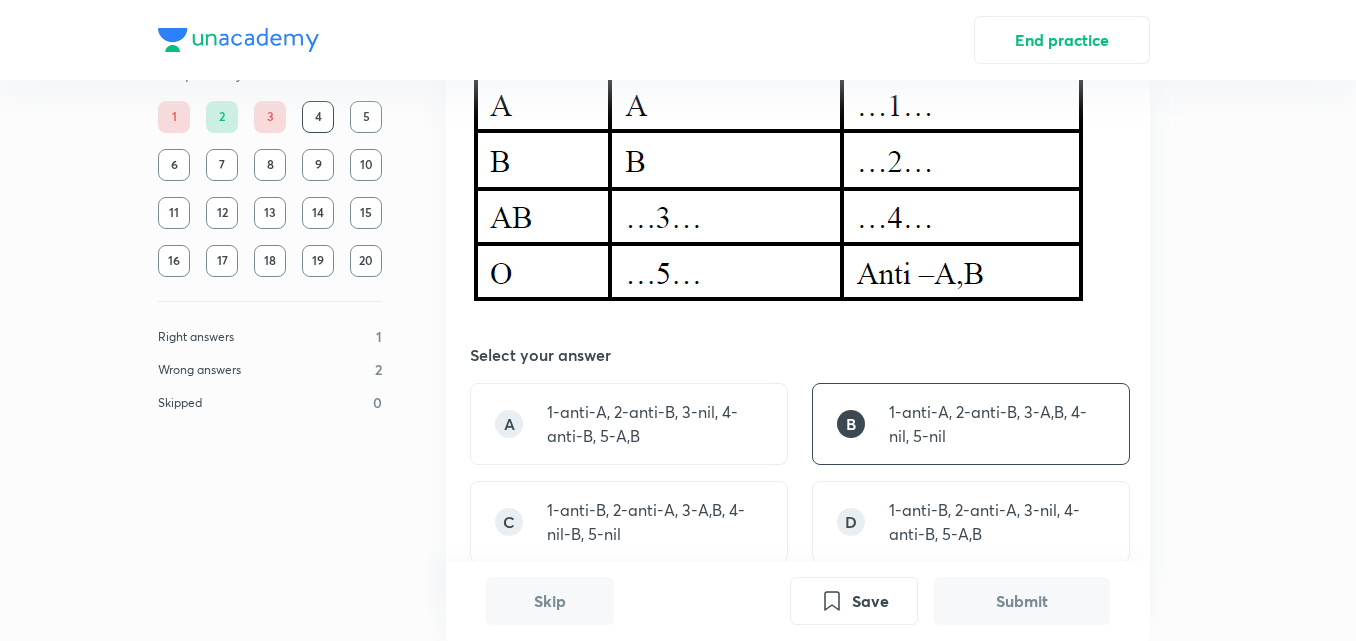 scroll, scrollTop: 867, scrollLeft: 0, axis: vertical 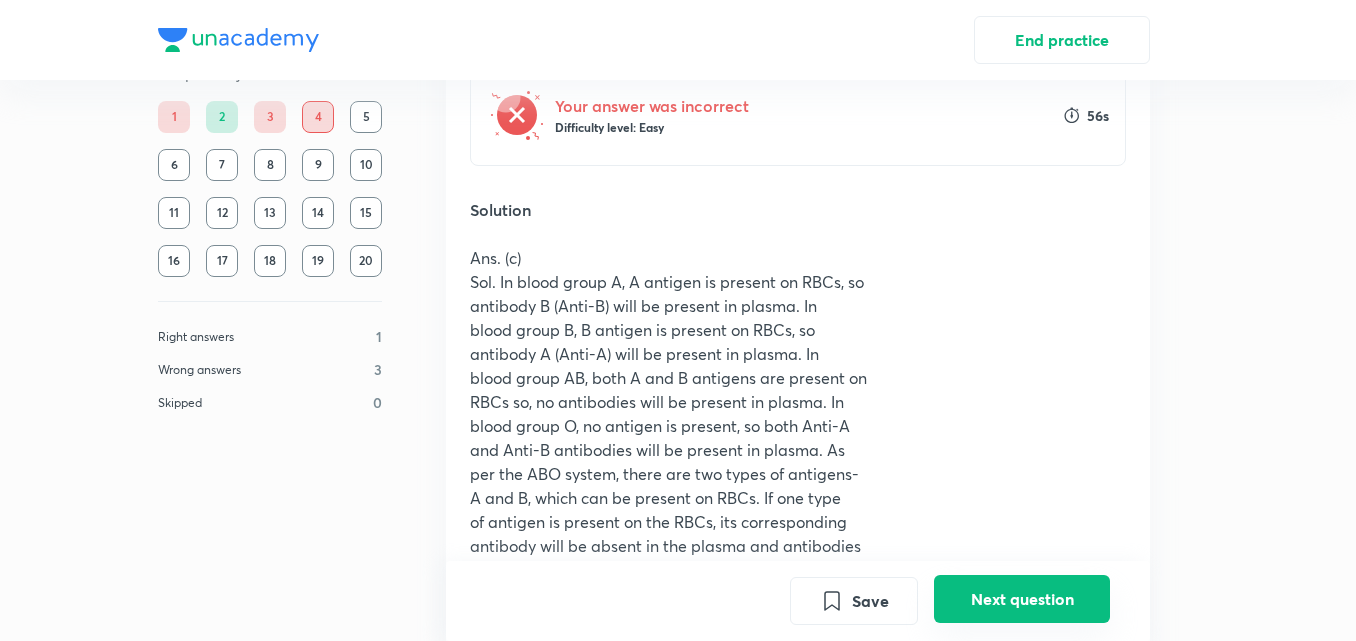 click on "Next question" at bounding box center [1022, 599] 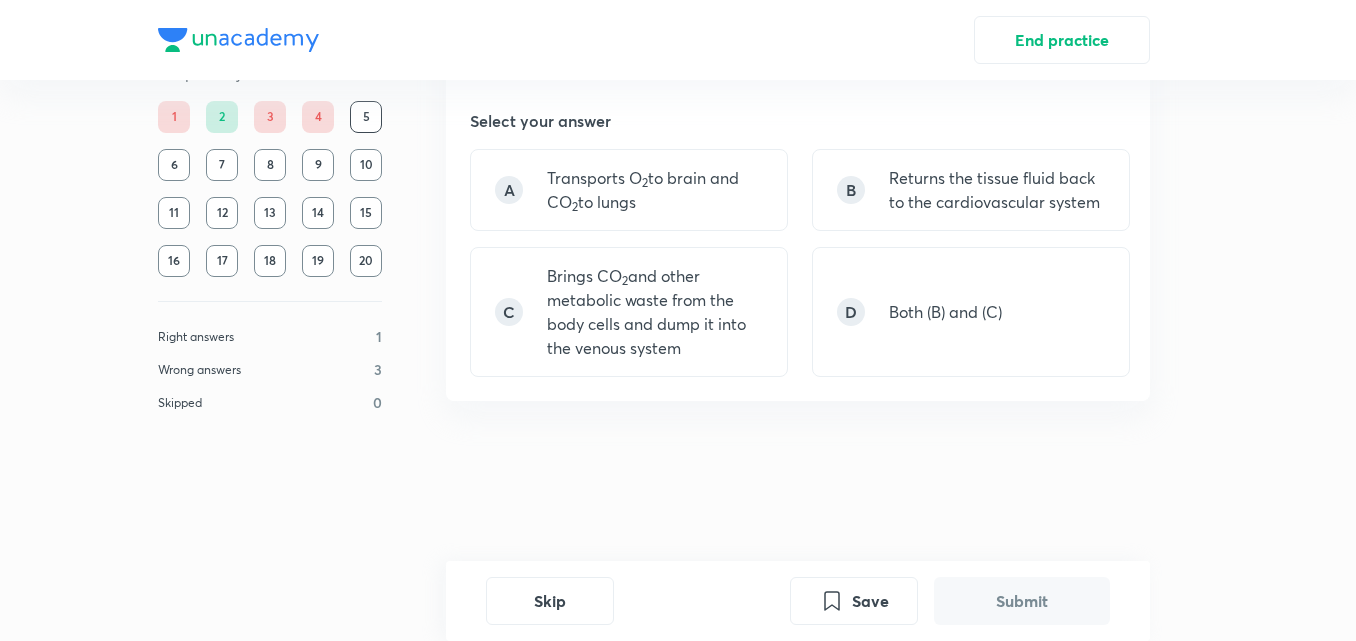 scroll, scrollTop: 0, scrollLeft: 0, axis: both 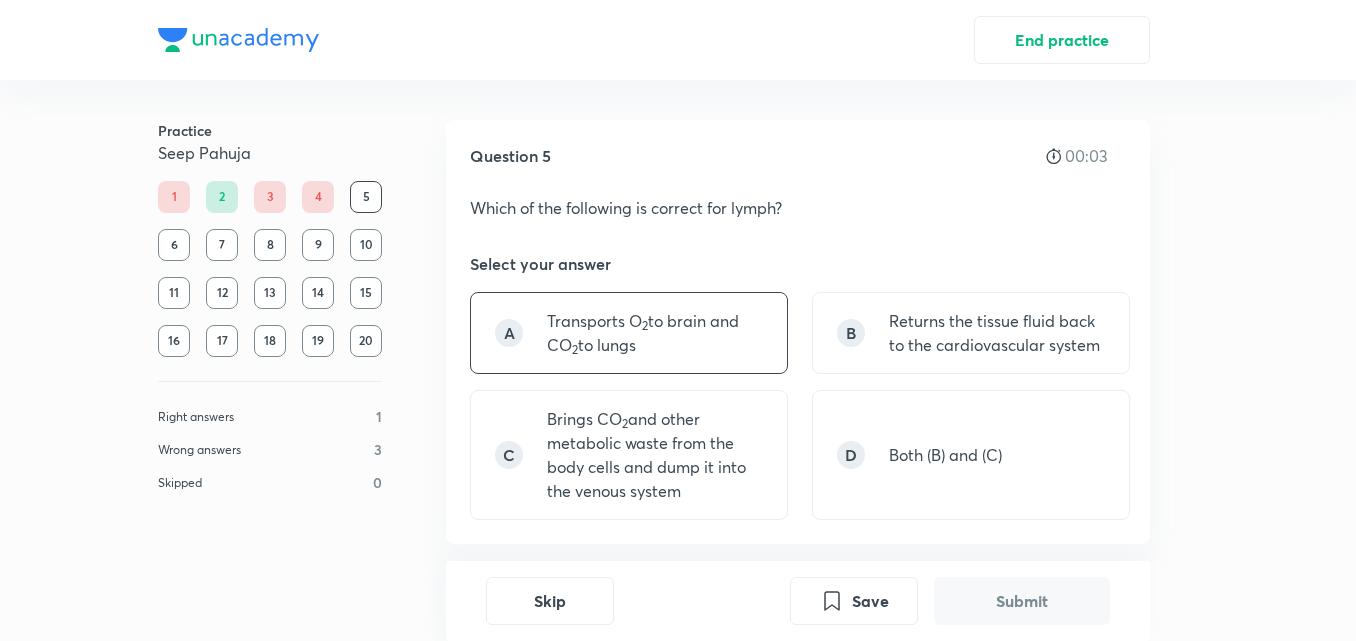 drag, startPoint x: 626, startPoint y: 578, endPoint x: 481, endPoint y: 308, distance: 306.47186 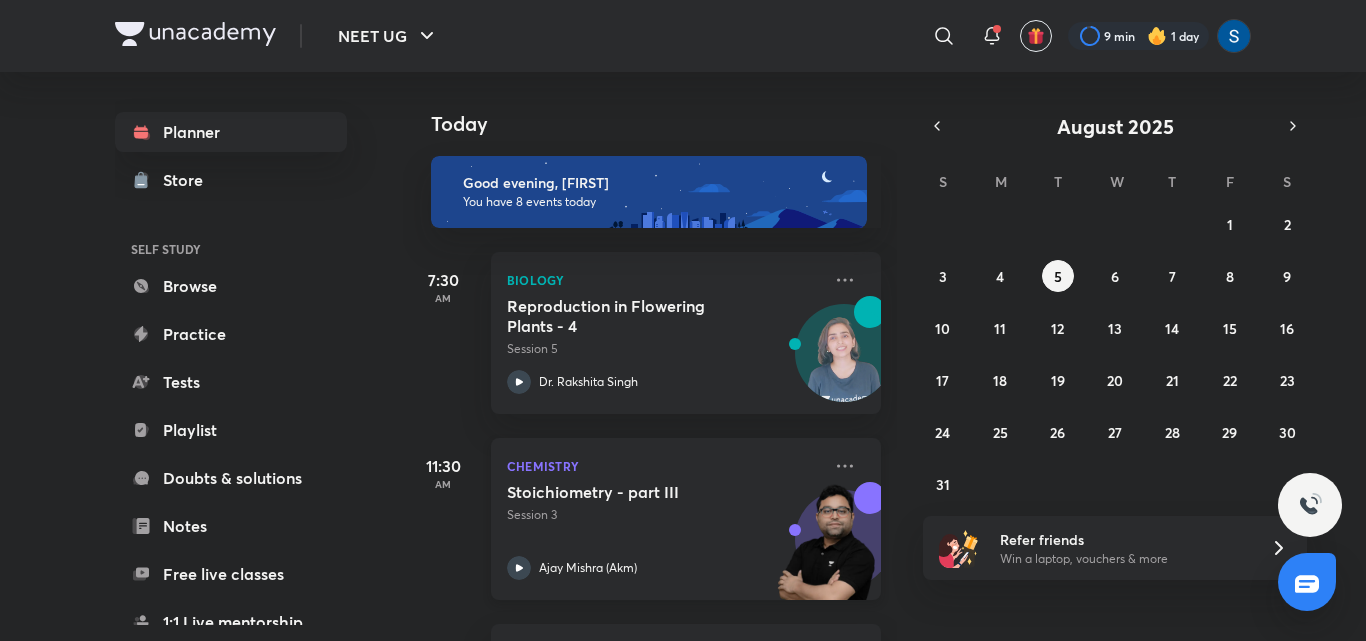 click at bounding box center [826, 551] 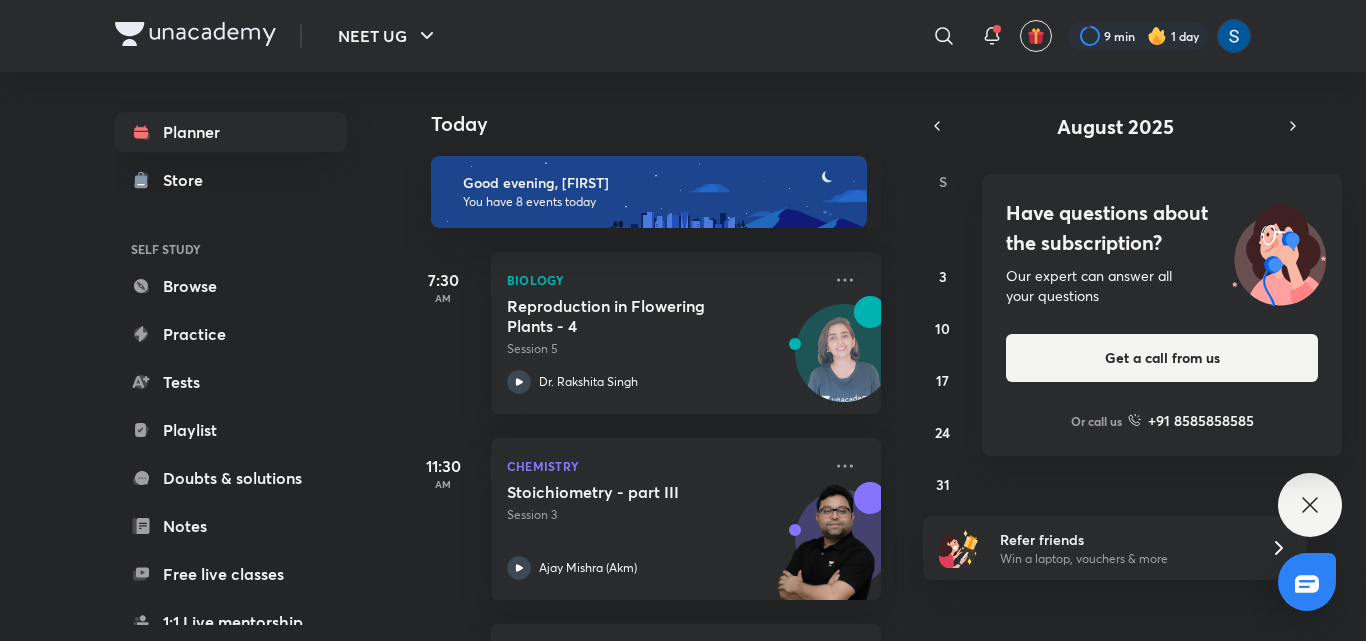 click on "Have questions about the subscription? Our expert can answer all your questions Get a call from us Or call us +91 8585858585" at bounding box center [1310, 505] 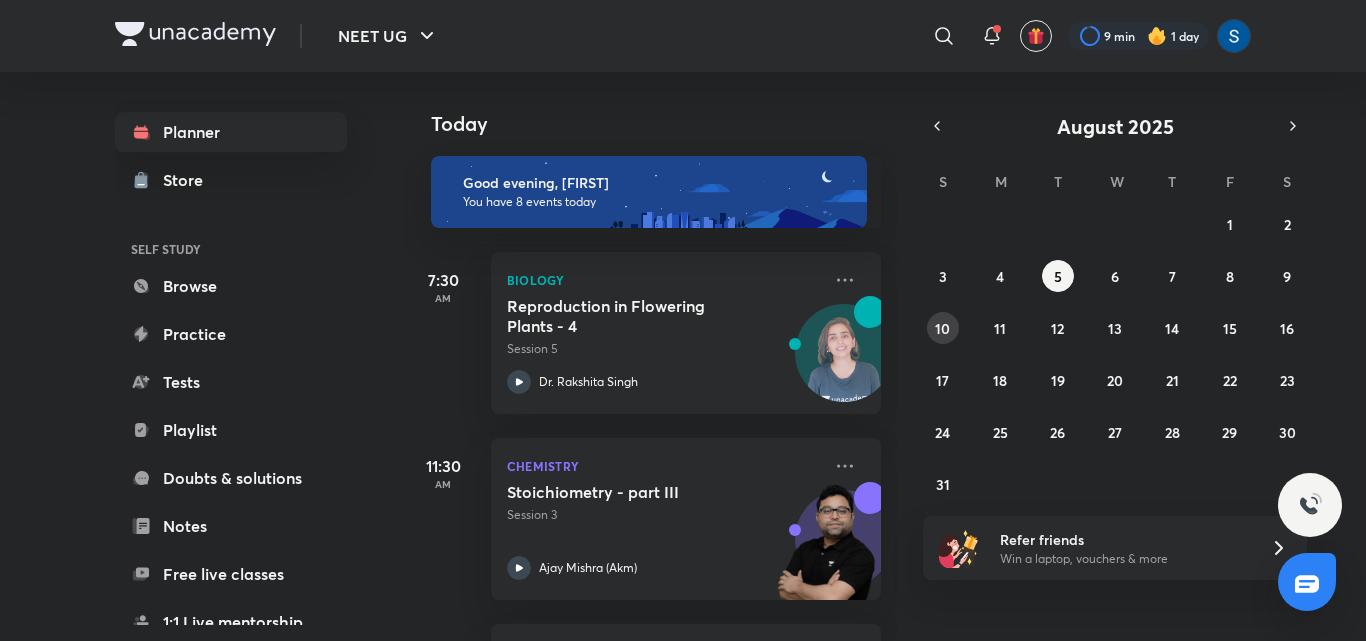 click on "10" at bounding box center (943, 328) 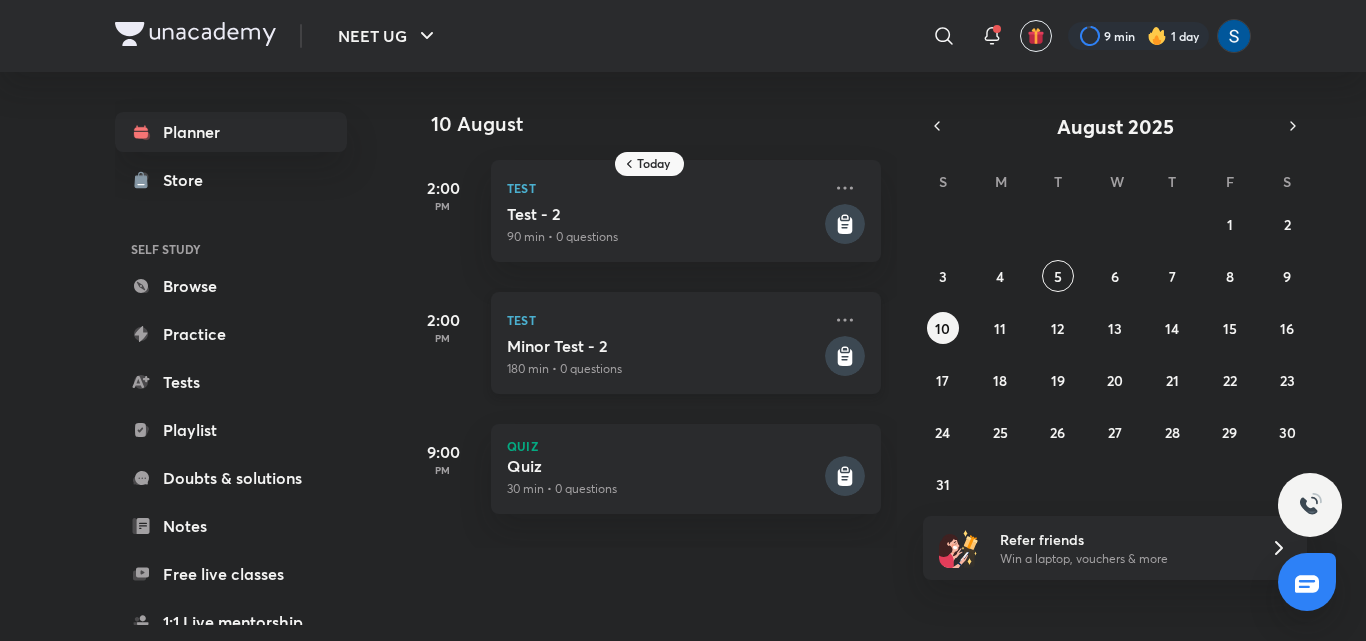 click on "Minor Test - 2" at bounding box center [664, 346] 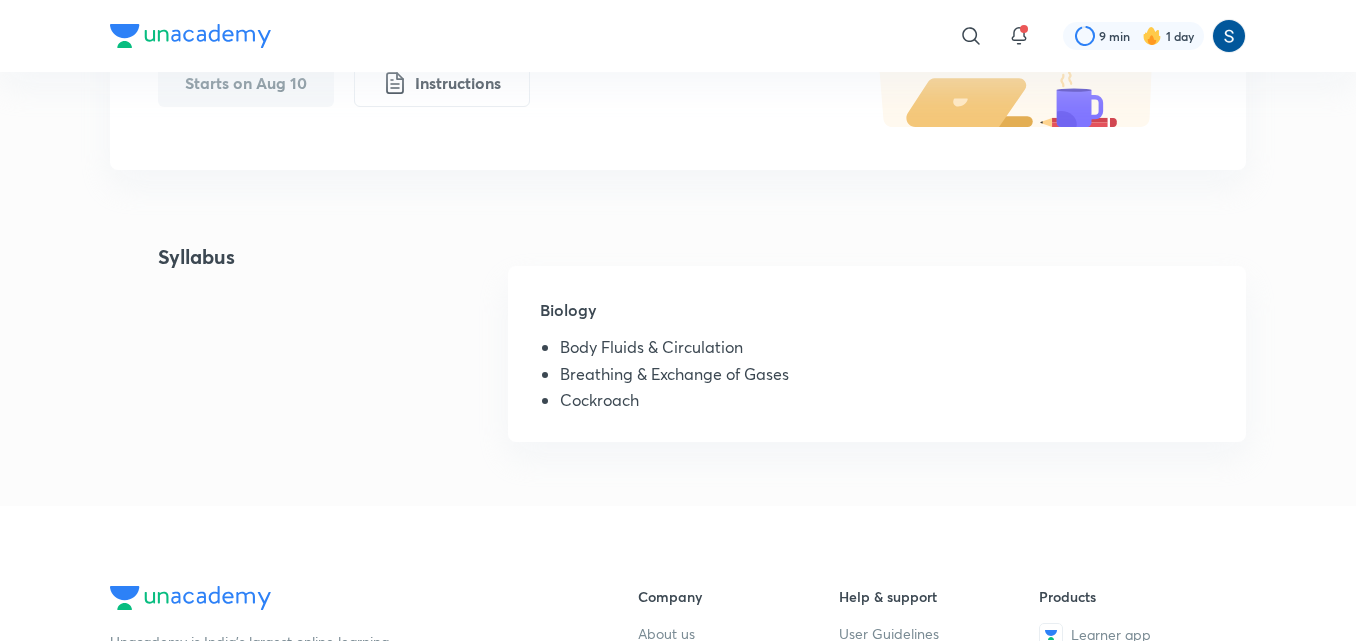 scroll, scrollTop: 320, scrollLeft: 0, axis: vertical 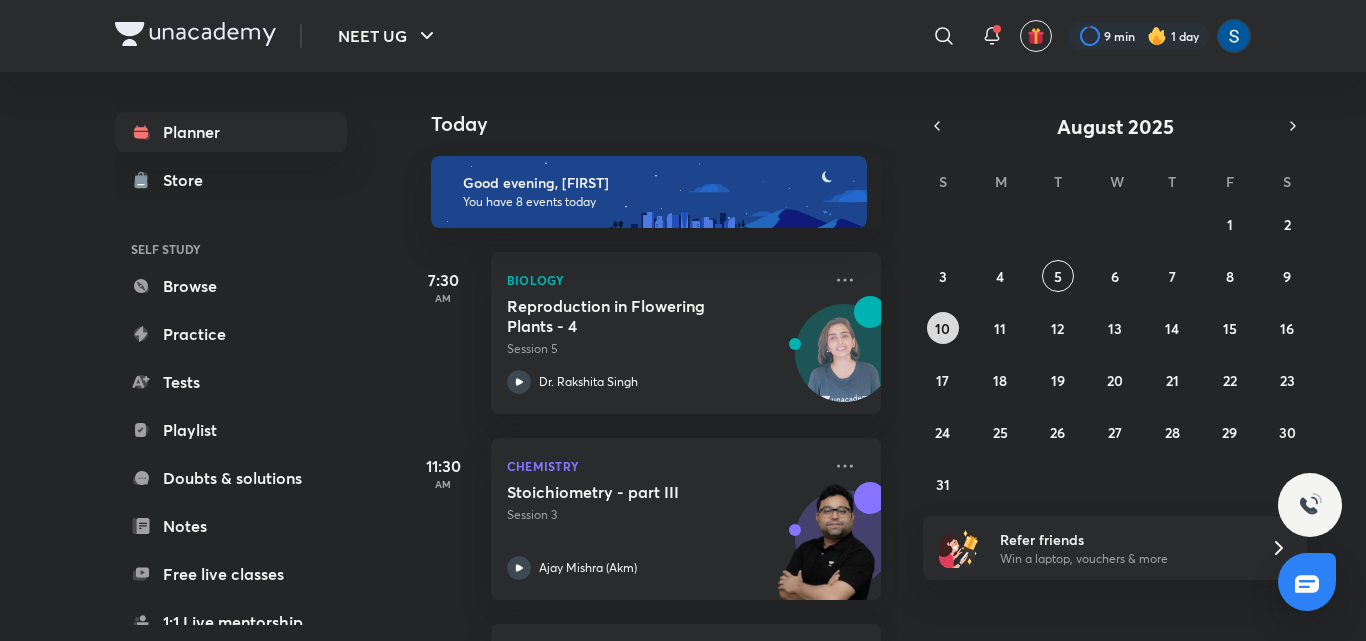 click on "10" at bounding box center [942, 328] 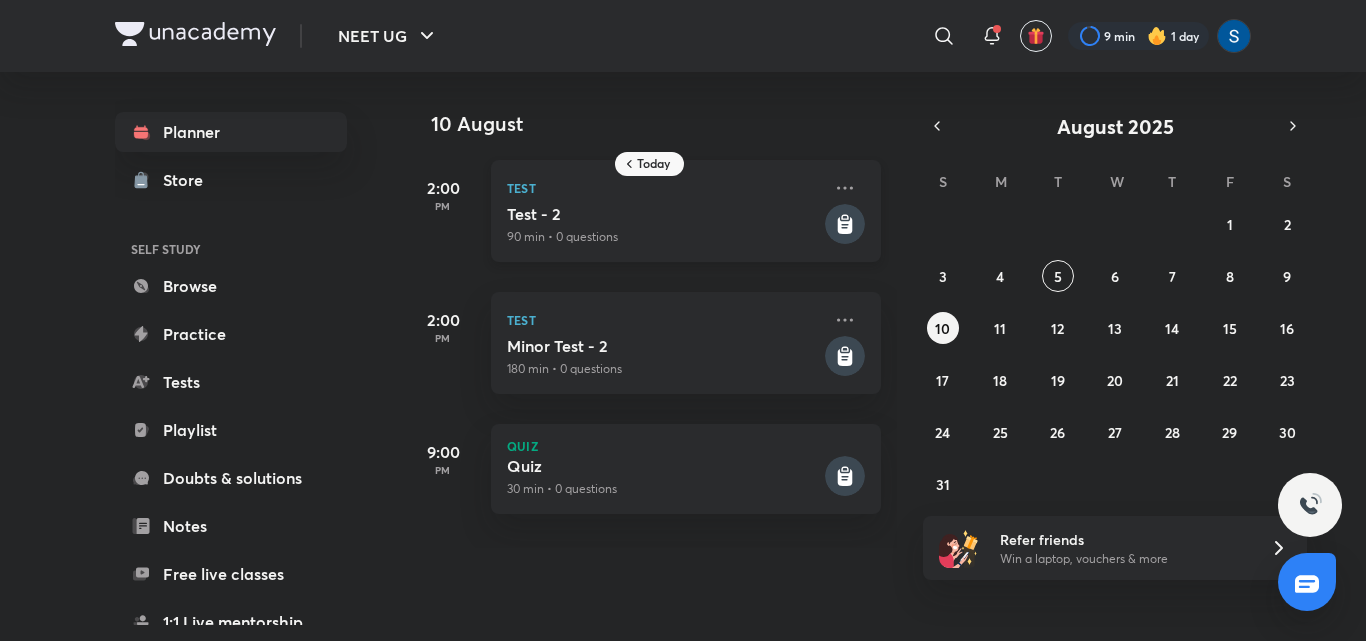 click on "Test" at bounding box center [664, 188] 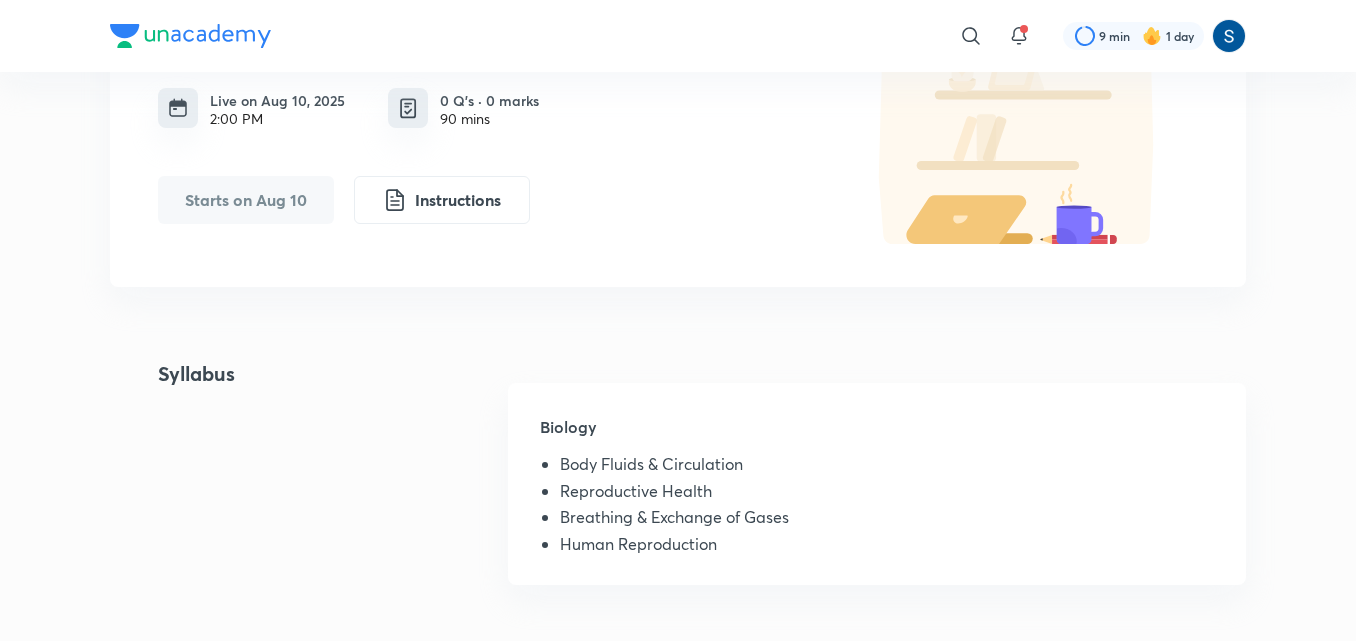 scroll, scrollTop: 240, scrollLeft: 0, axis: vertical 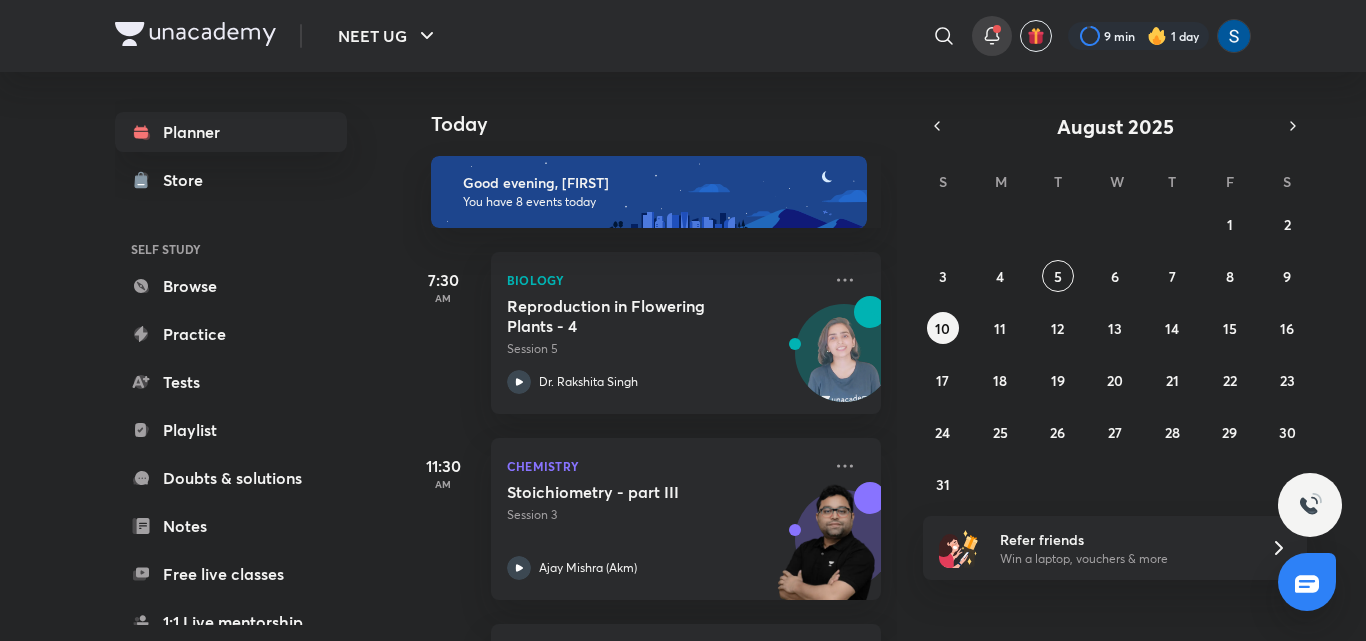 click 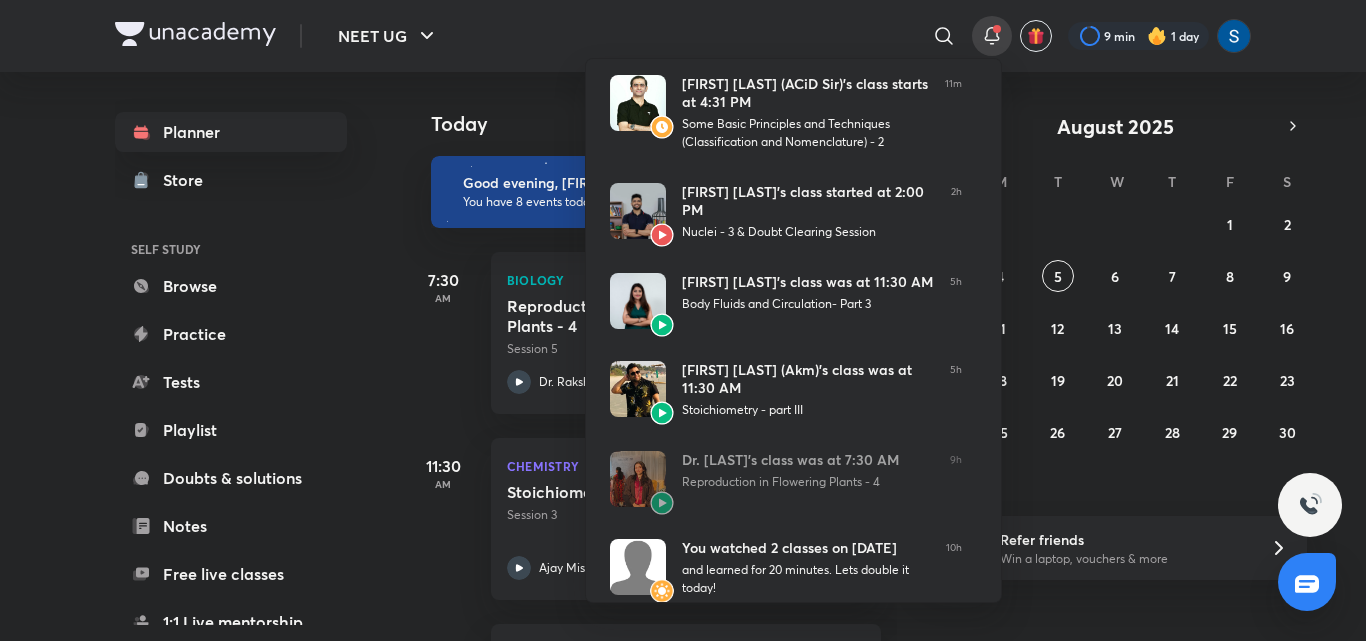click at bounding box center [683, 320] 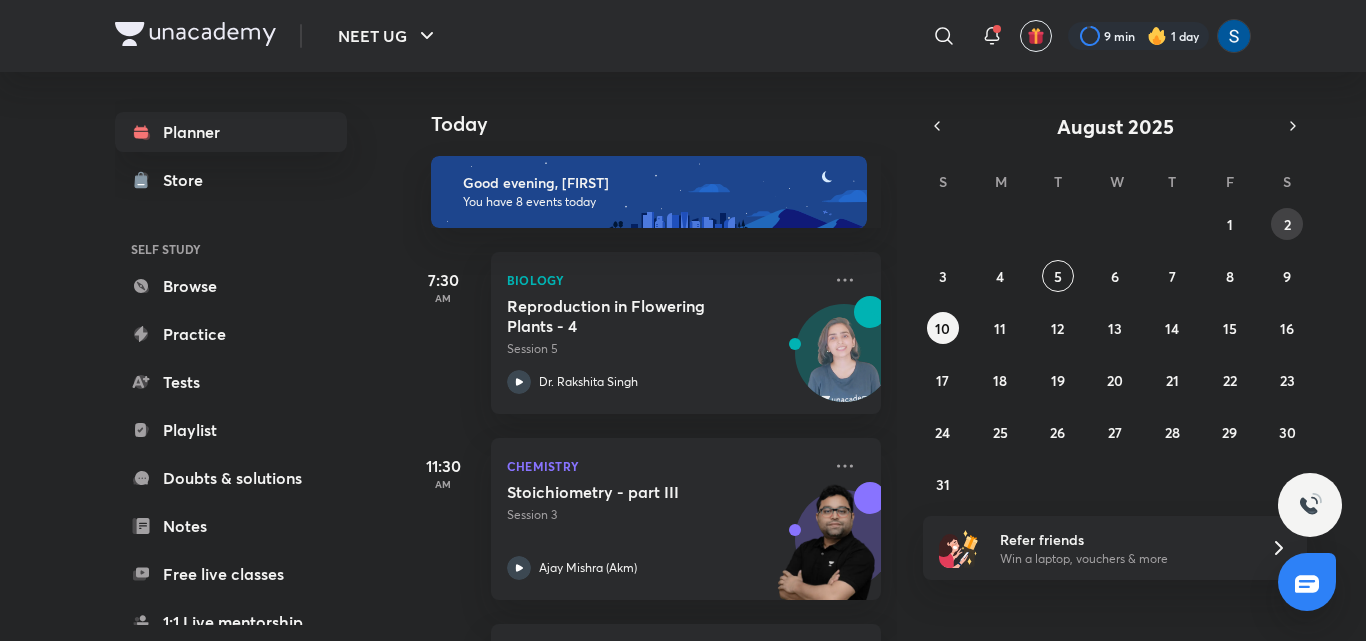 click on "2" at bounding box center [1287, 224] 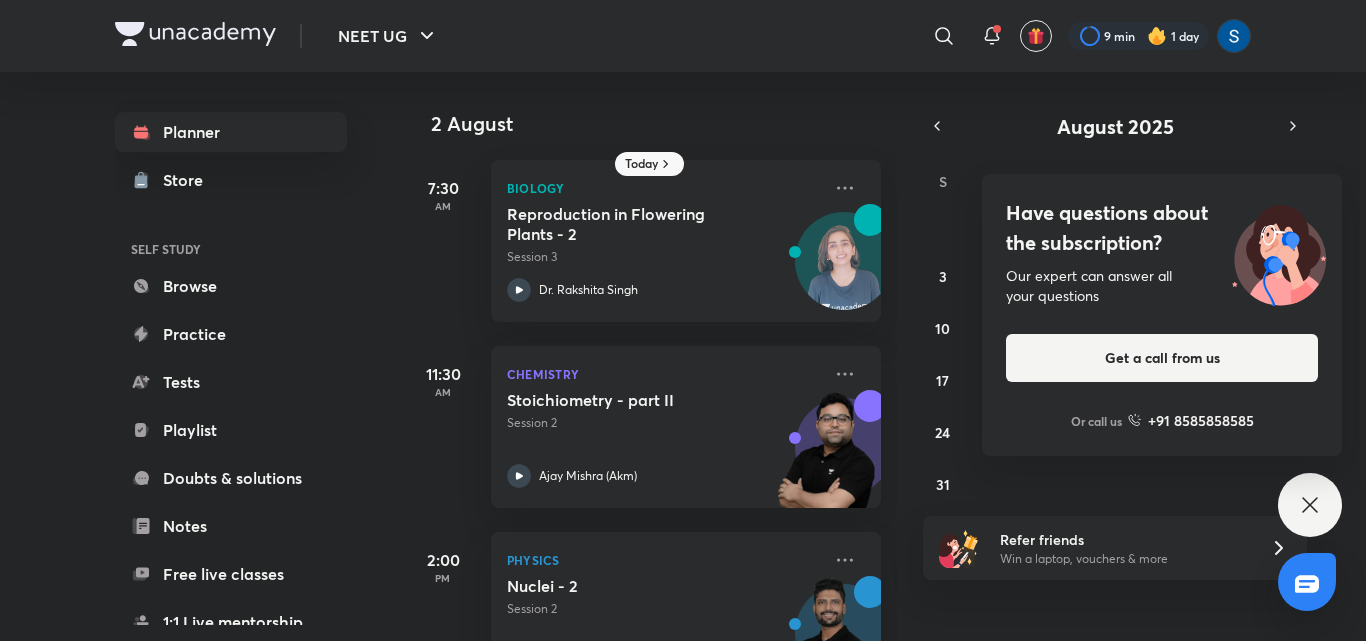 click on "Have questions about the subscription? Our expert can answer all your questions Get a call from us Or call us +91 8585858585" at bounding box center (1310, 505) 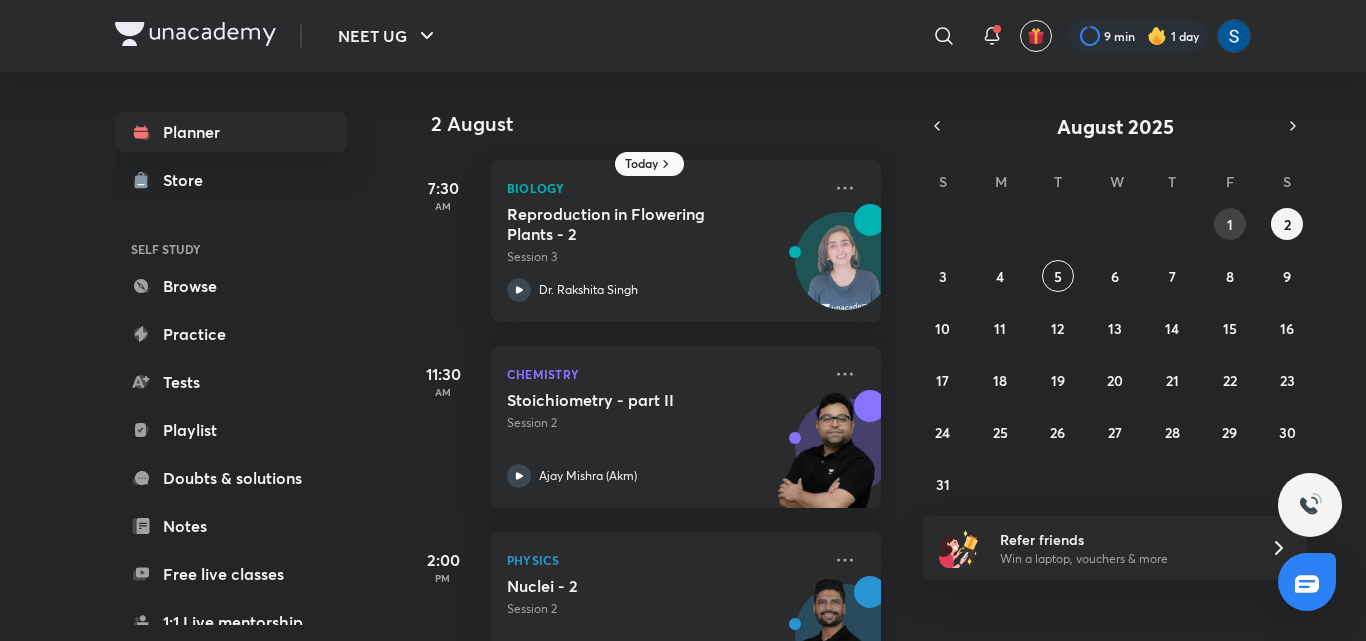 click on "1" at bounding box center (1230, 224) 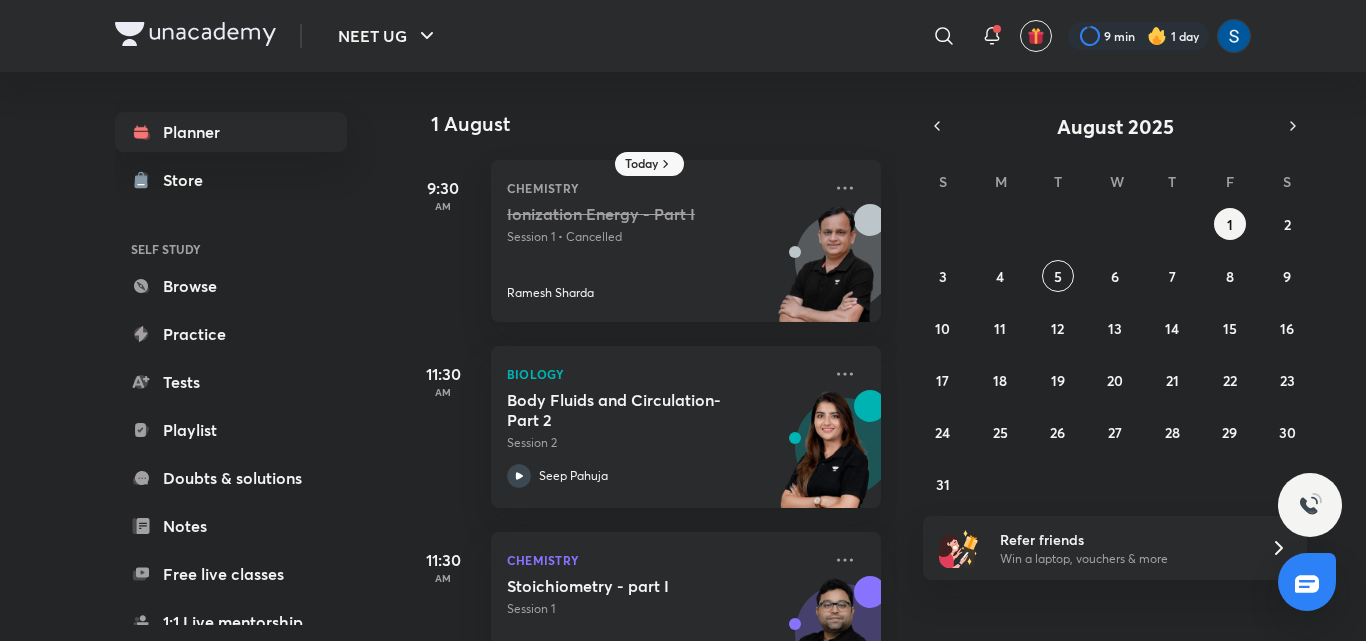 scroll, scrollTop: 485, scrollLeft: 0, axis: vertical 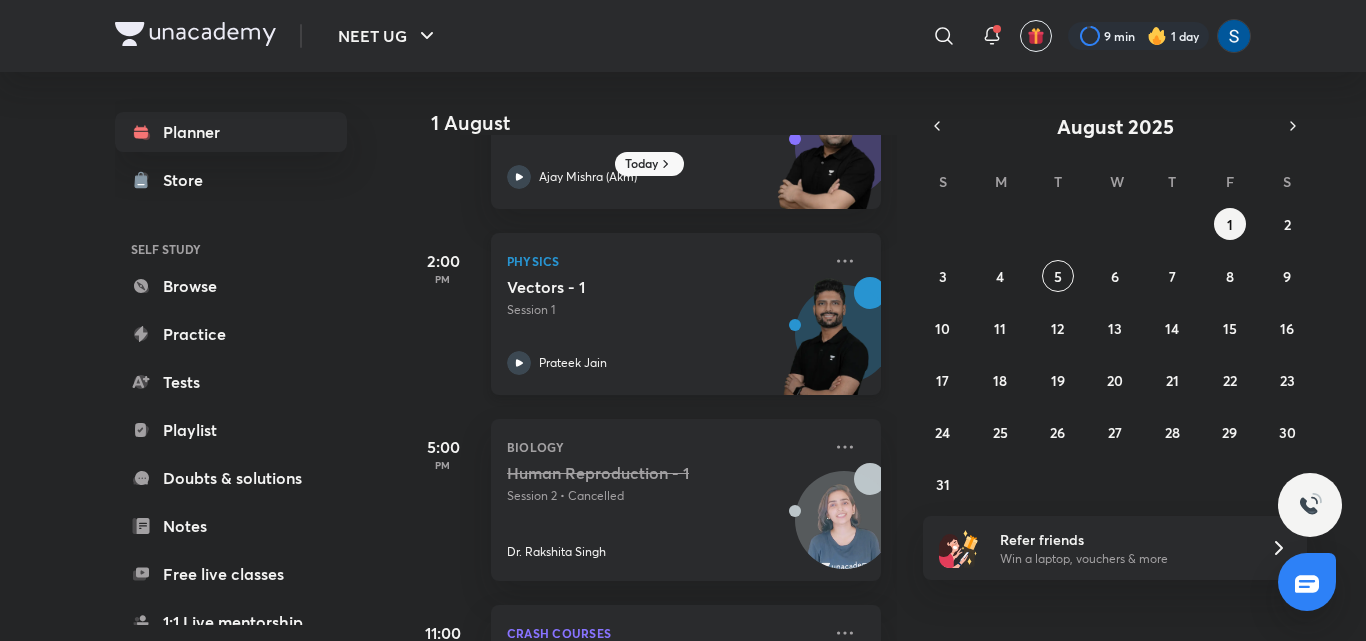 click on "Vectors - 1" at bounding box center (631, 287) 